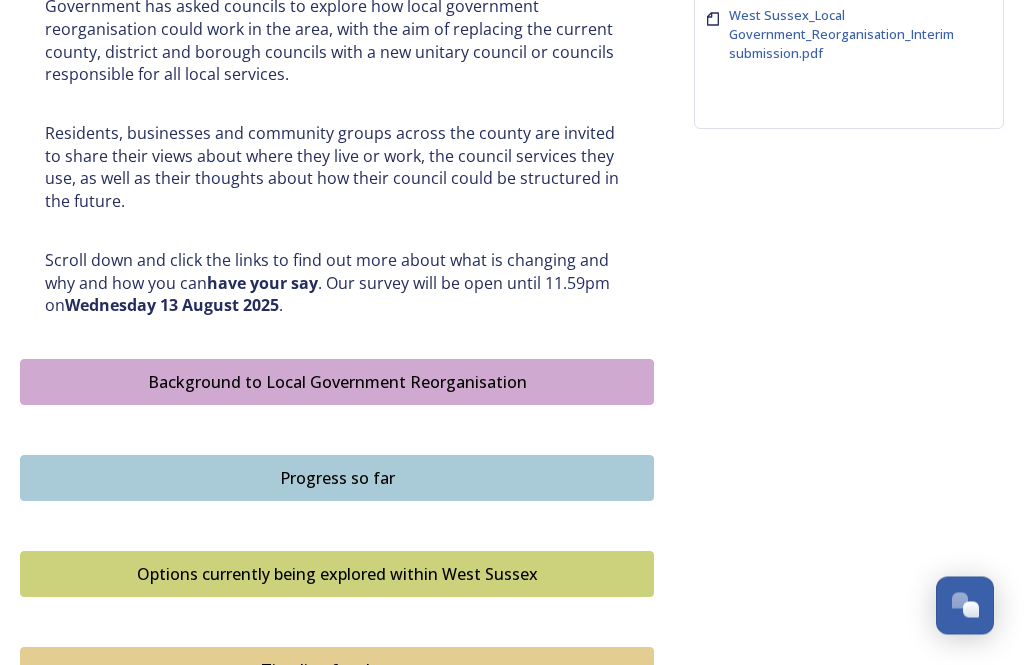 scroll, scrollTop: 862, scrollLeft: 0, axis: vertical 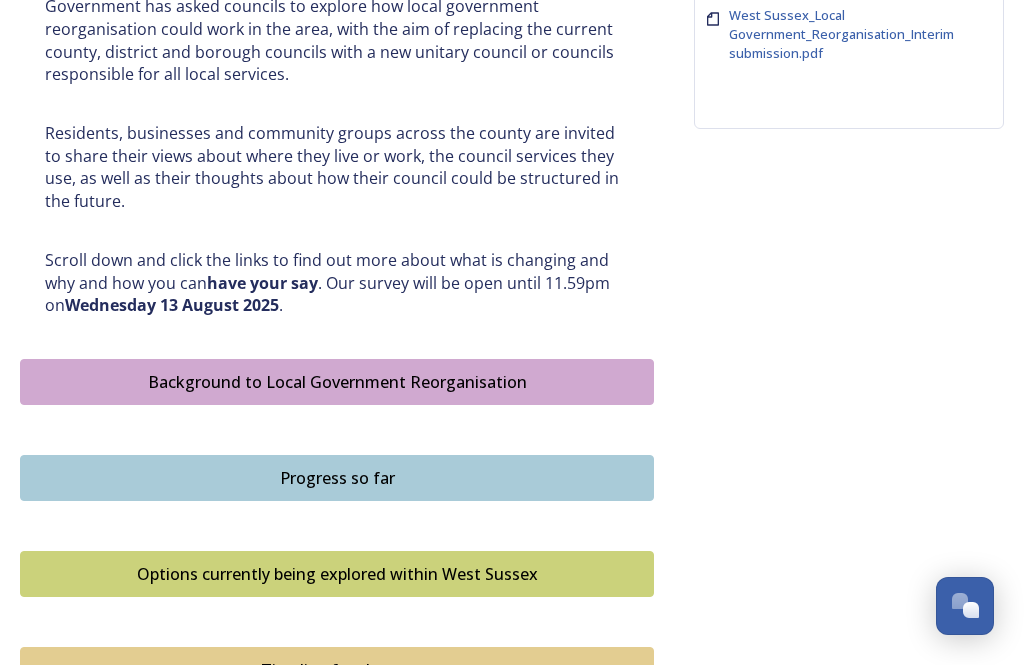 click on "Options currently being explored within West Sussex" at bounding box center (337, 574) 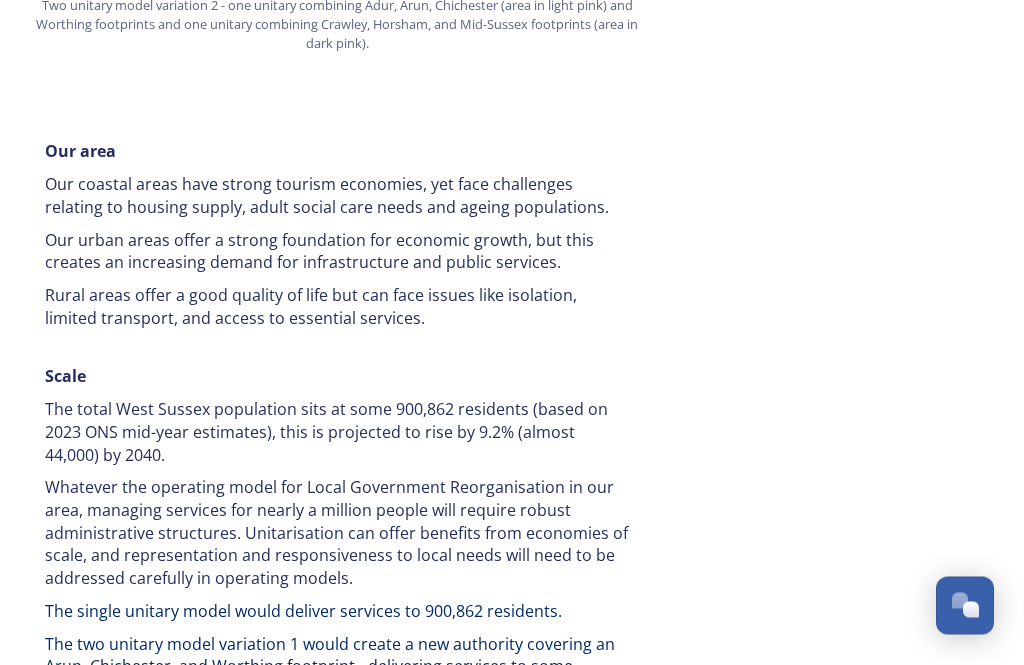 scroll, scrollTop: 2667, scrollLeft: 0, axis: vertical 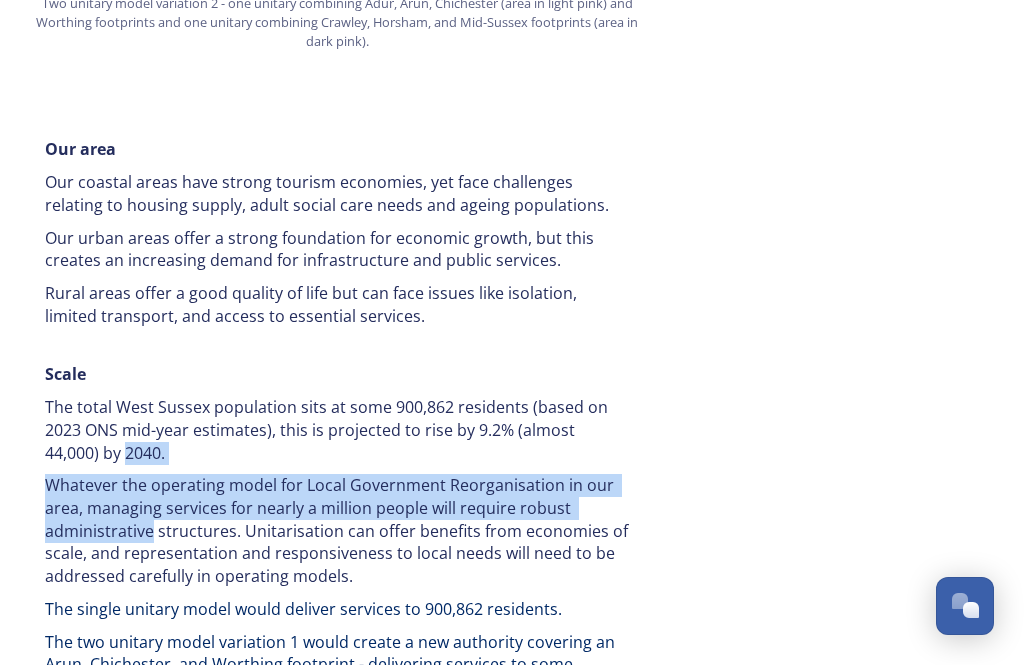 click on "Overview of options A single unitary model   A single county unitary would align with the current West Sussex county boundary. This would bring the County Council and all seven District and Borough Council services together to form a new unitary council for West Sussex. The single unitary would deliver services to some 900,862 residents. You can enlarge the map below by clicking the expand icon on the top right of the image. A single unitary model covering the complete West Sussex footprint in dark pink. A two unitary model – variation 1 One unitary combining Arun, Chichester and Worthing footprints and one unitary combining Adur, Crawley, Horsham, and Mid-Sussex footprints. A new authority covering an Arun, Chichester, and Worthing footprint would deliver services to some 408,251 residents   A new authority covering an Adur, Crawley, Horsham, and Mid Sussex footprint would deliver services to some 492,611 residents    A two unitary model – variation 2     Our area    Scale         File Type:" at bounding box center [512, -215] 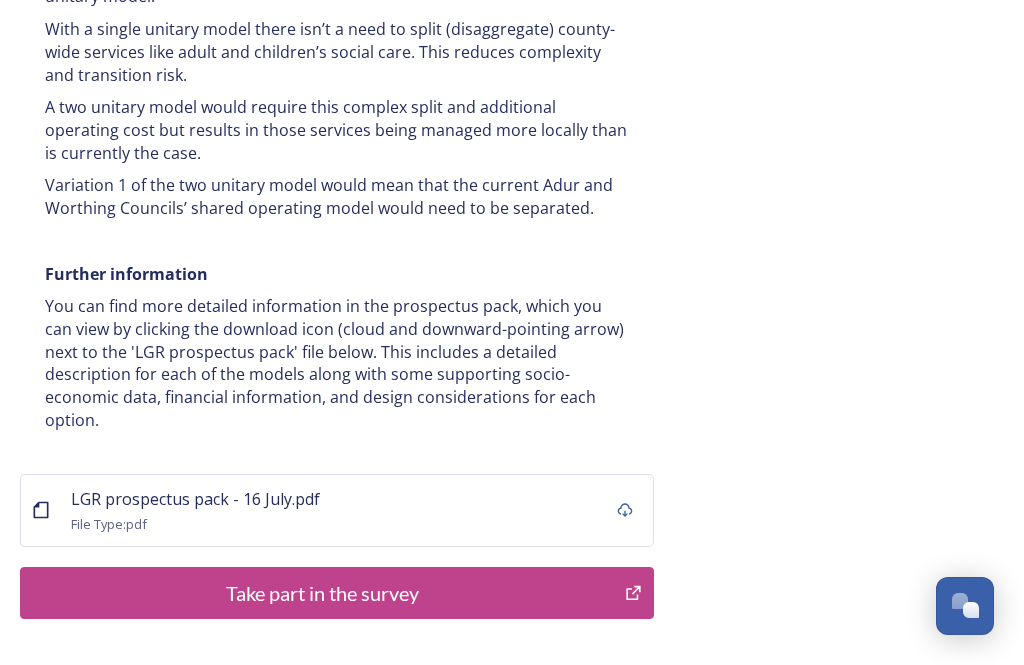 scroll, scrollTop: 4101, scrollLeft: 0, axis: vertical 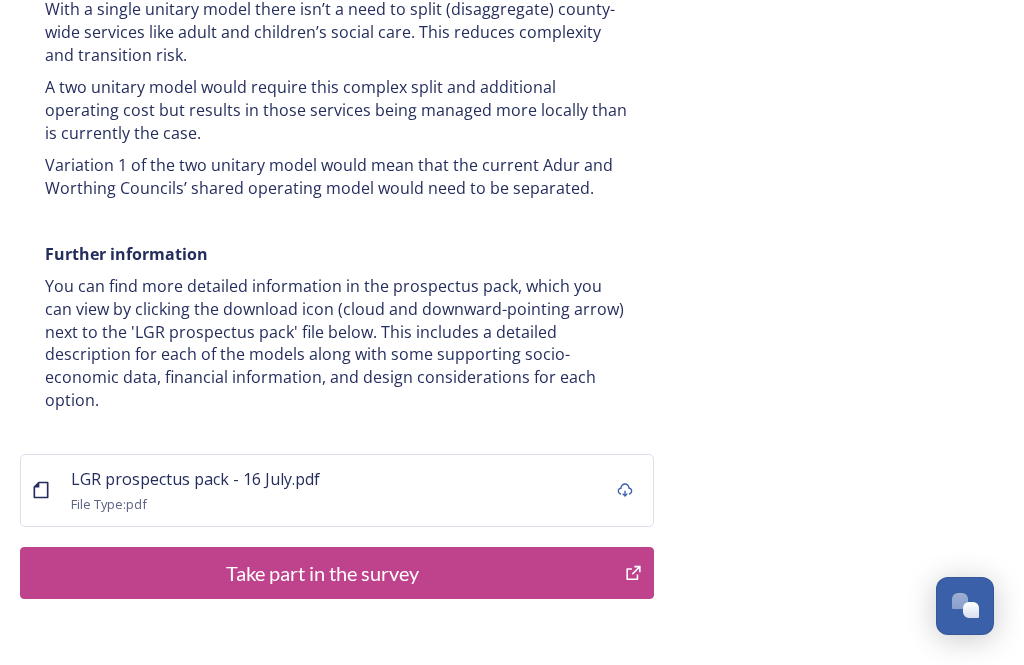 click on "Take part in the survey" at bounding box center (337, 573) 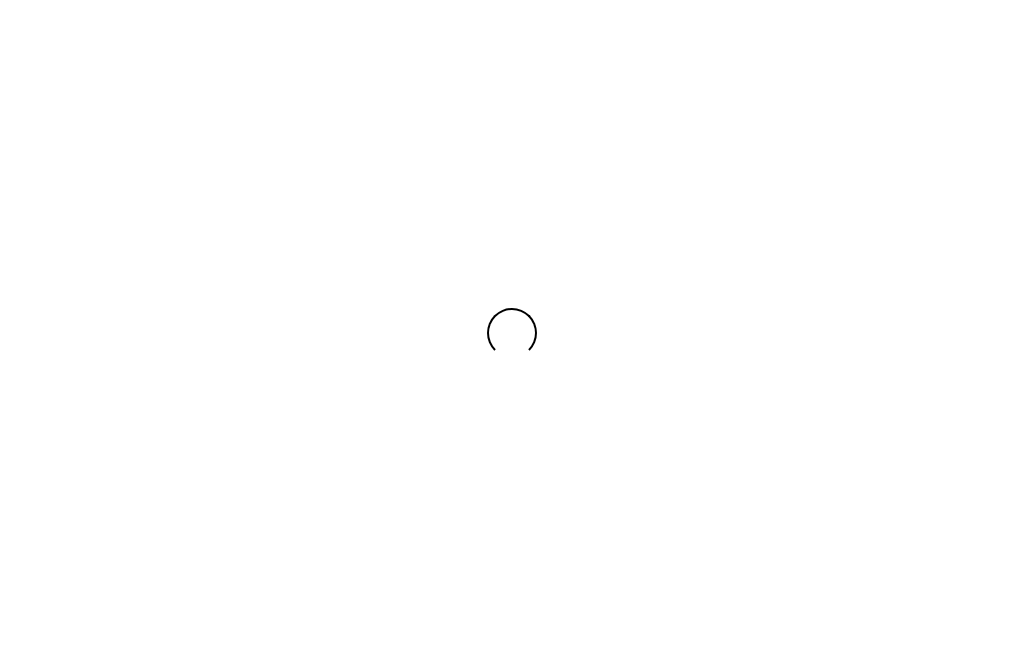 scroll, scrollTop: 0, scrollLeft: 0, axis: both 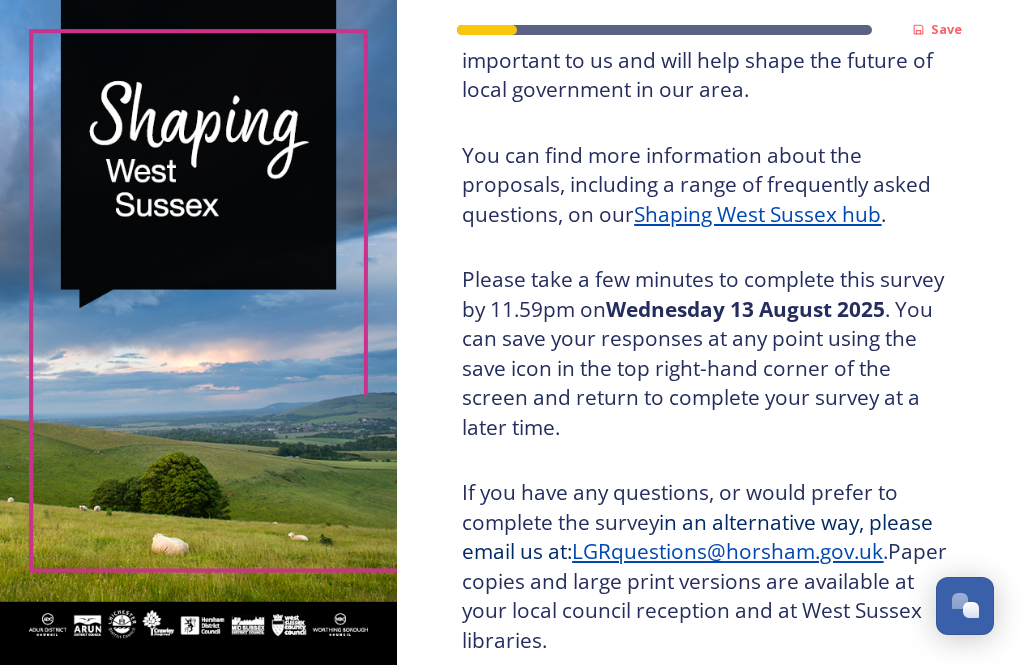 click on "Take part in the survey" at bounding box center (696, 723) 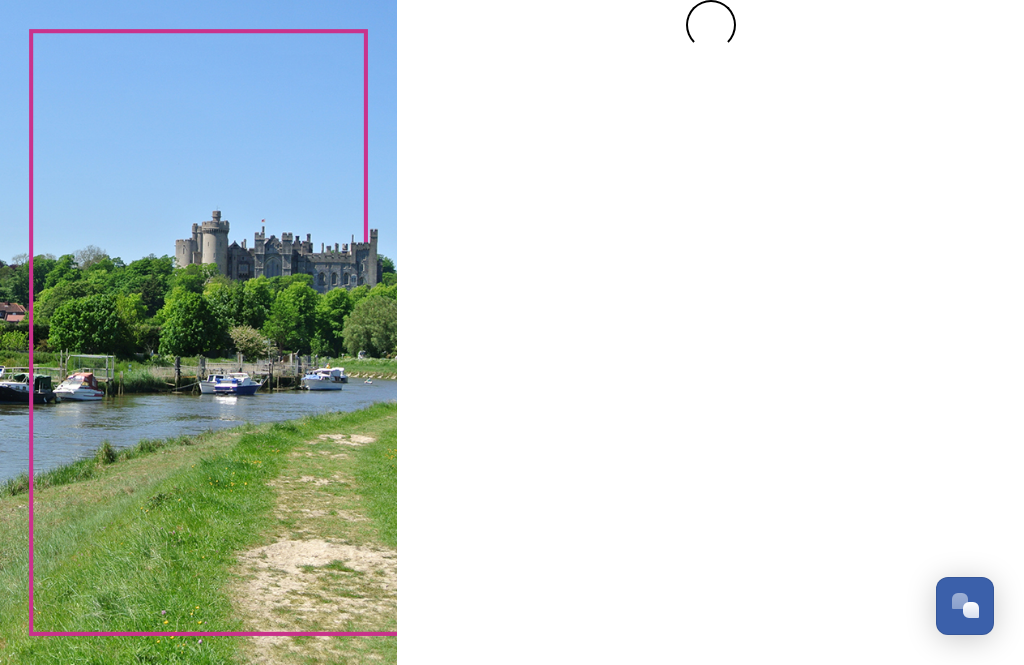 scroll, scrollTop: 0, scrollLeft: 0, axis: both 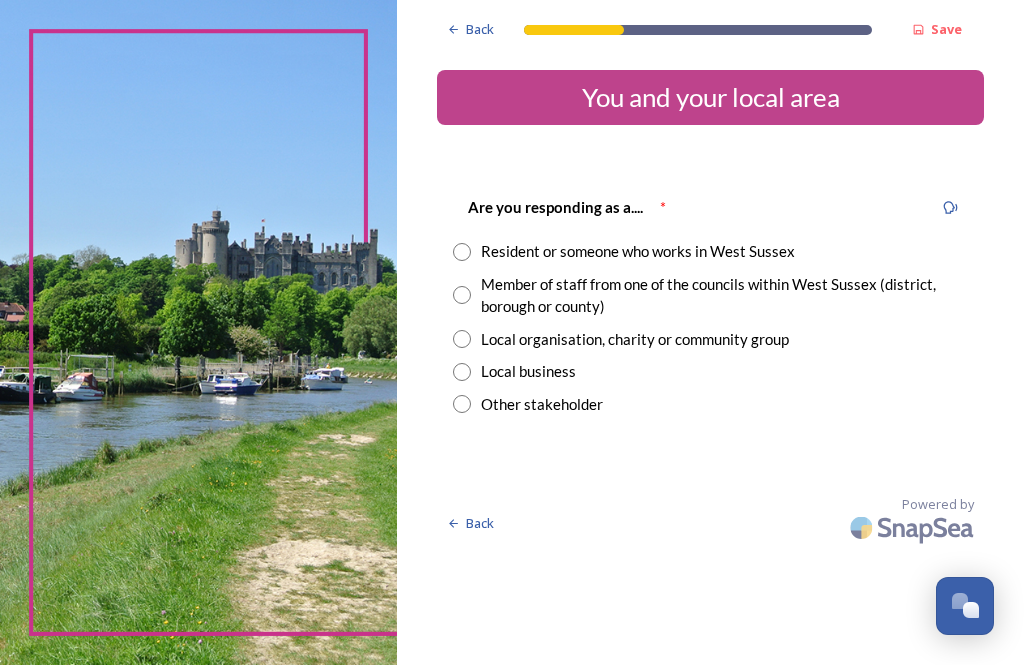 click at bounding box center (462, 252) 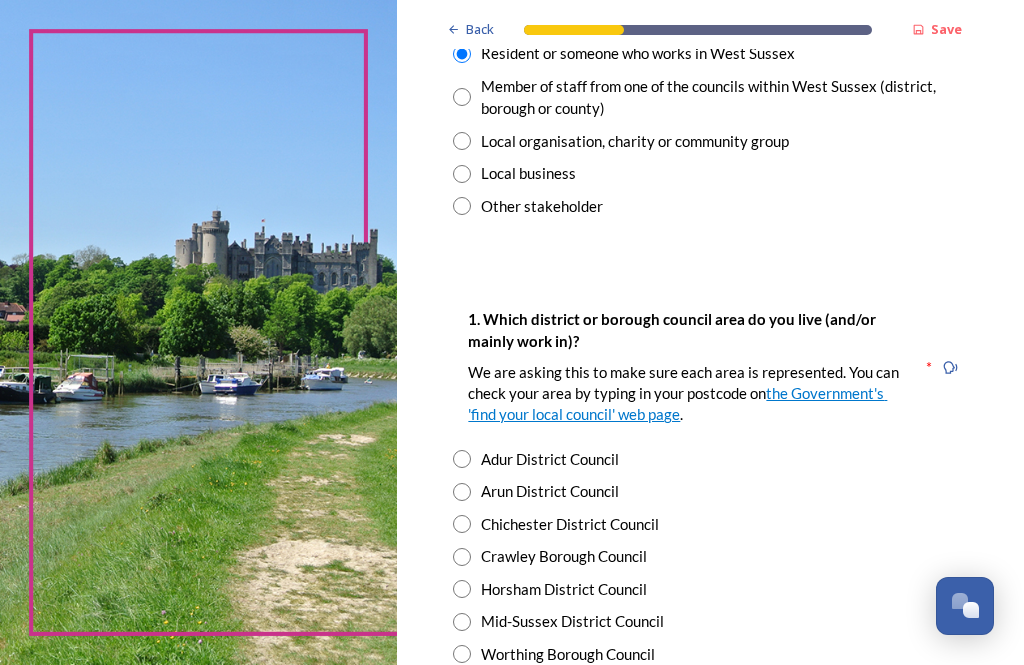 scroll, scrollTop: 191, scrollLeft: 0, axis: vertical 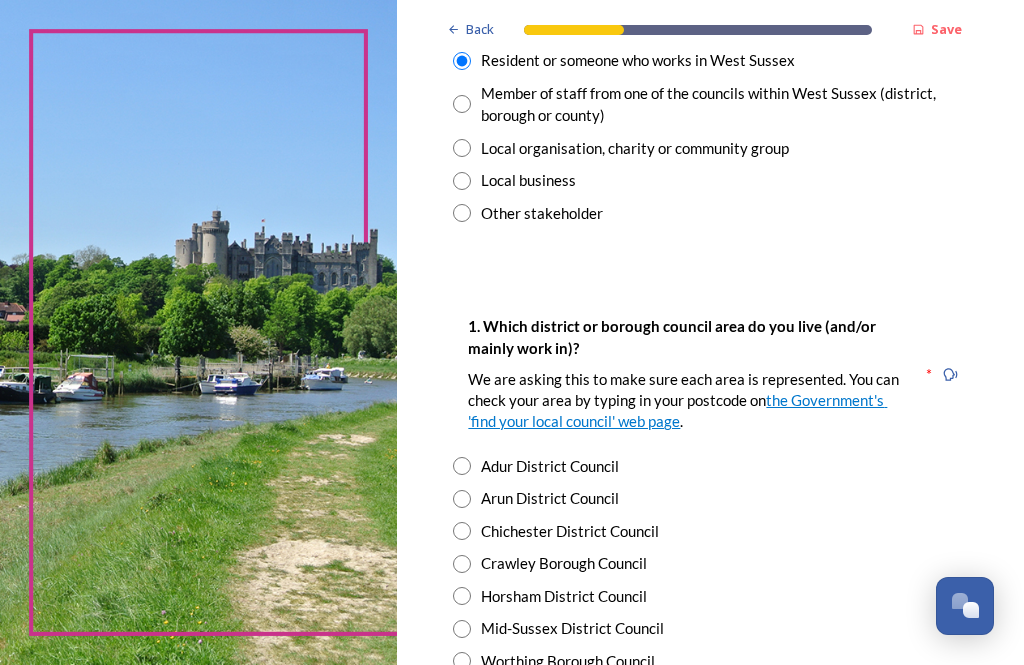 click at bounding box center [462, 629] 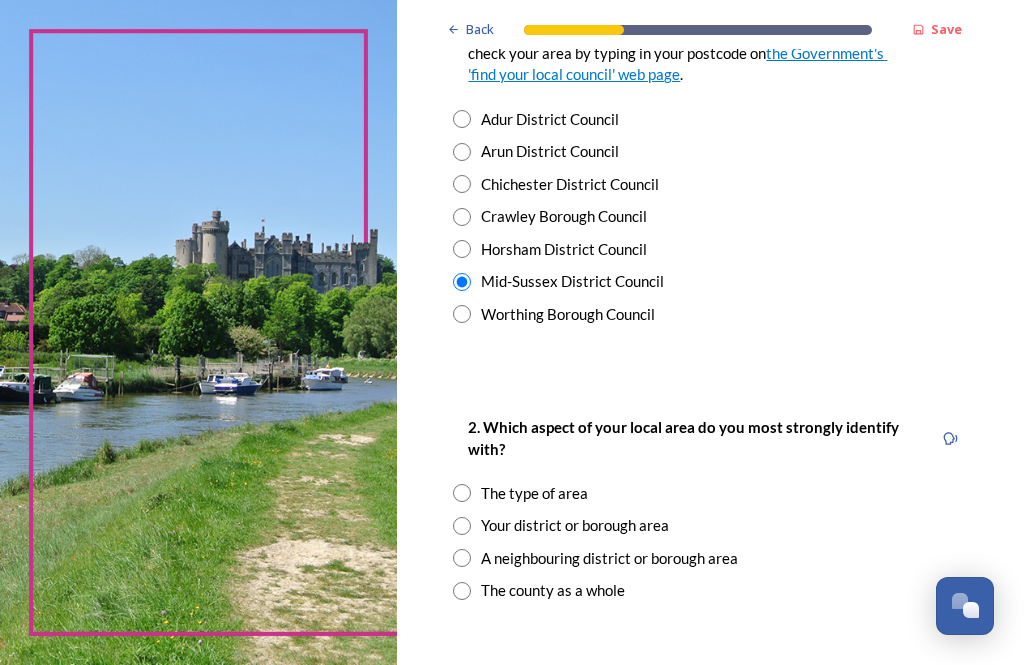 scroll, scrollTop: 538, scrollLeft: 0, axis: vertical 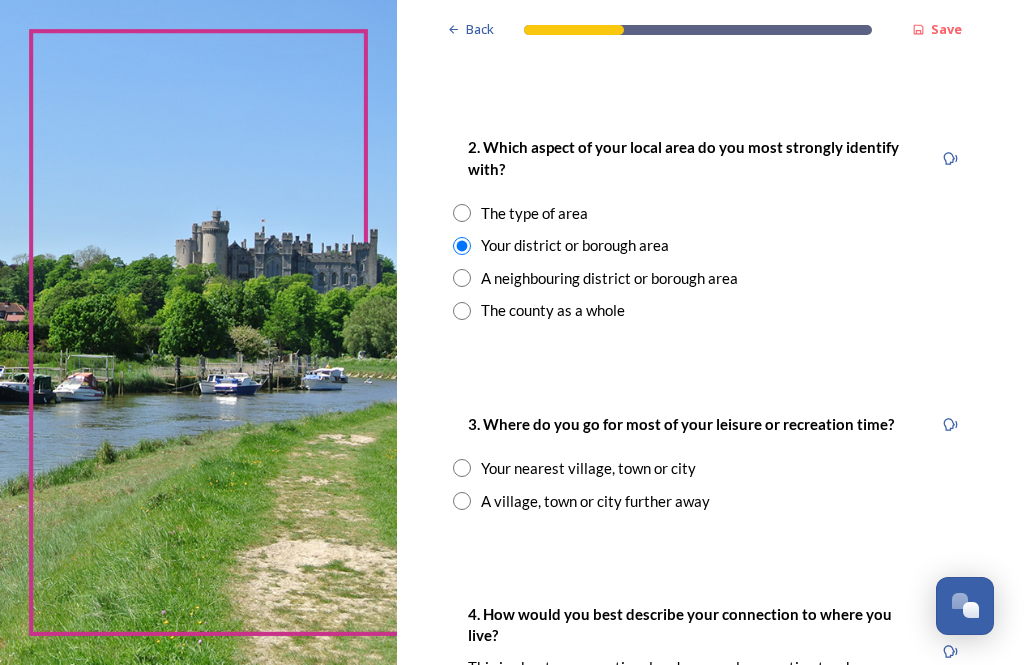 click at bounding box center (462, 468) 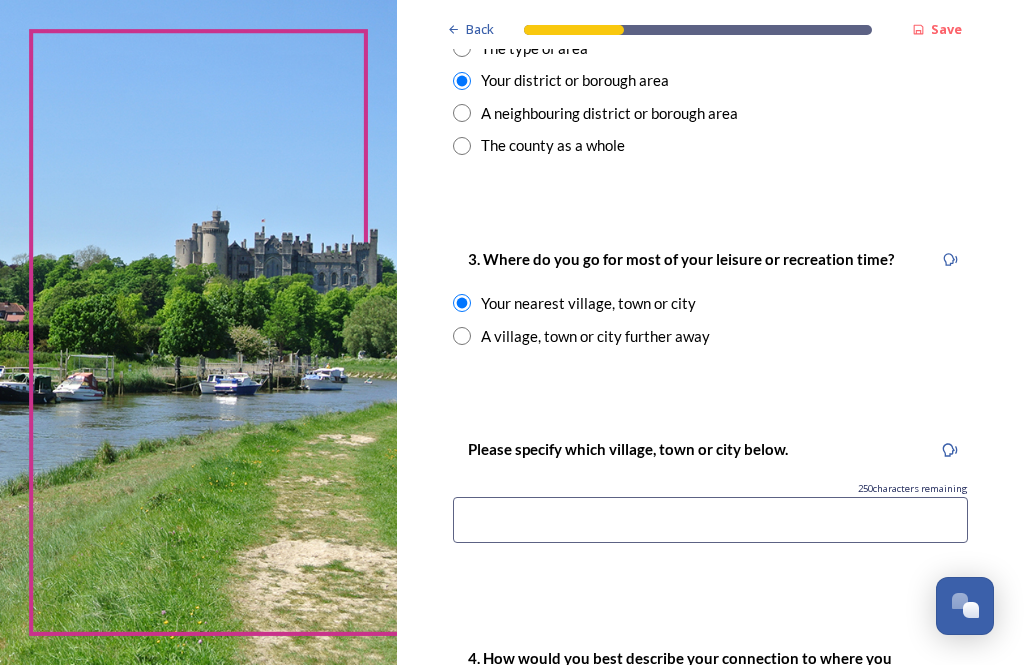 scroll, scrollTop: 992, scrollLeft: 0, axis: vertical 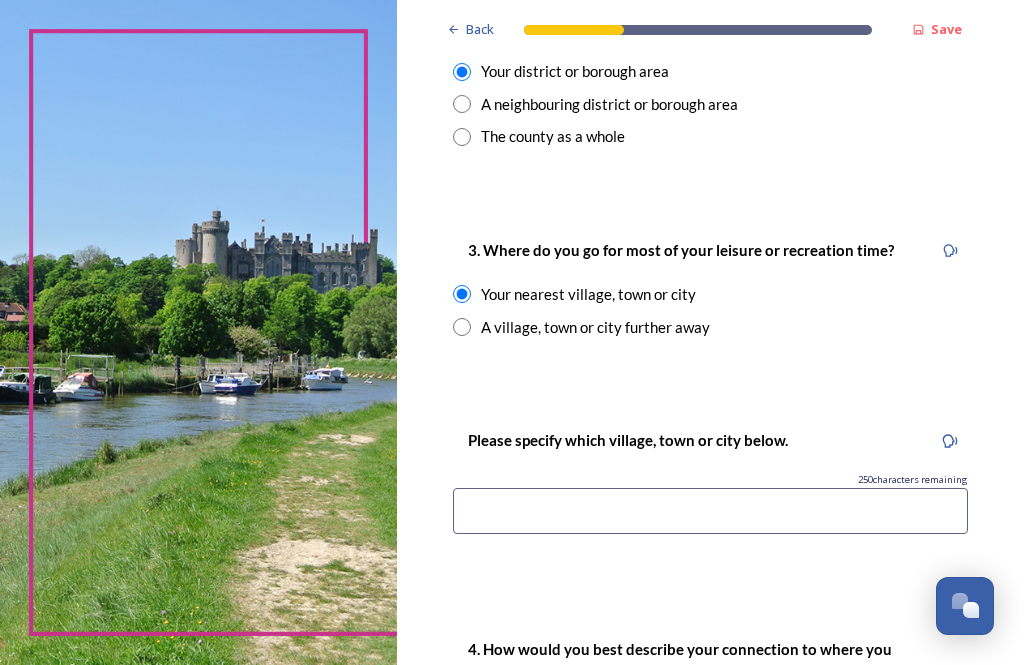 click at bounding box center (710, 511) 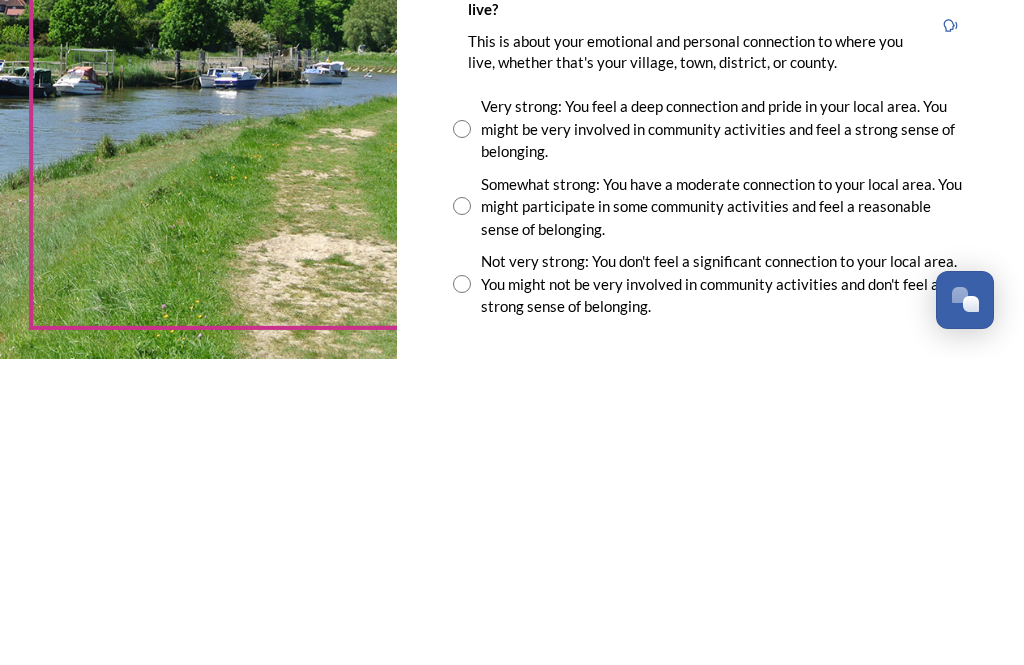 scroll, scrollTop: 1347, scrollLeft: 0, axis: vertical 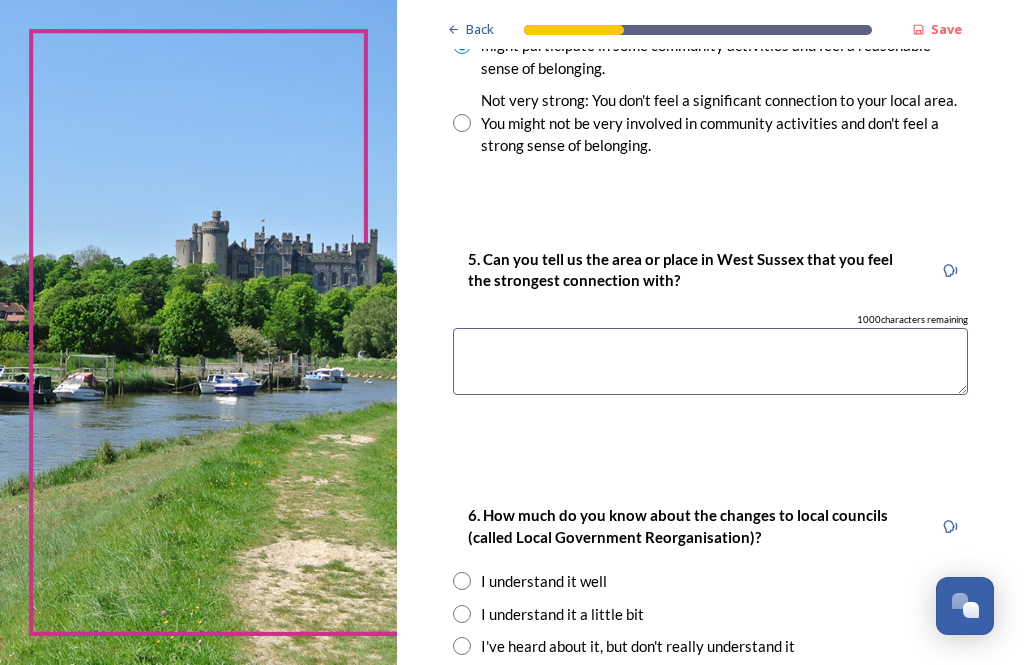click at bounding box center (710, 361) 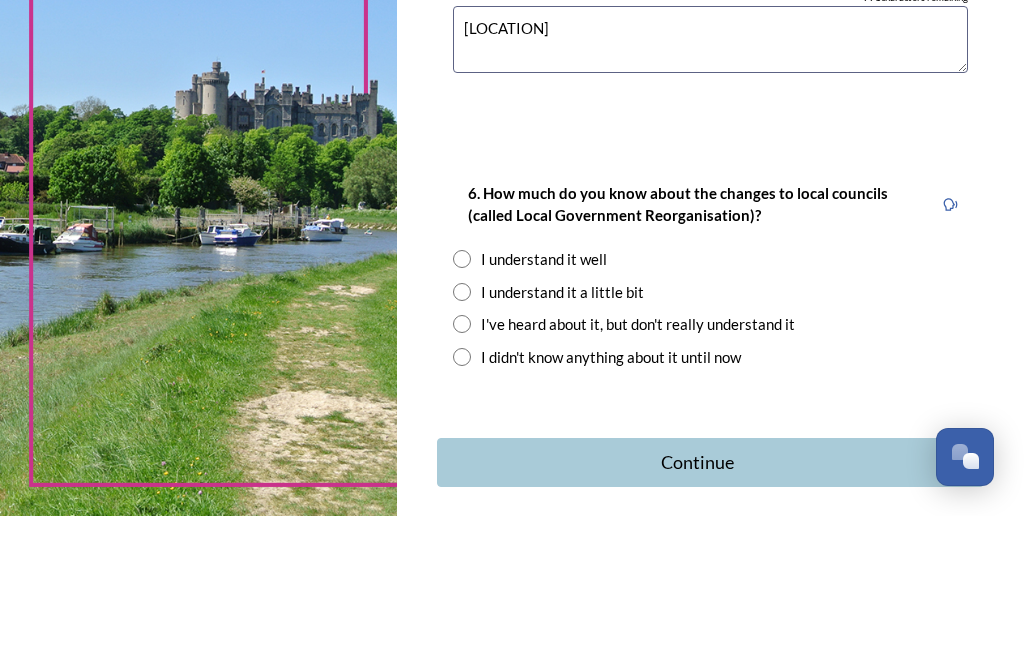 scroll, scrollTop: 1986, scrollLeft: 0, axis: vertical 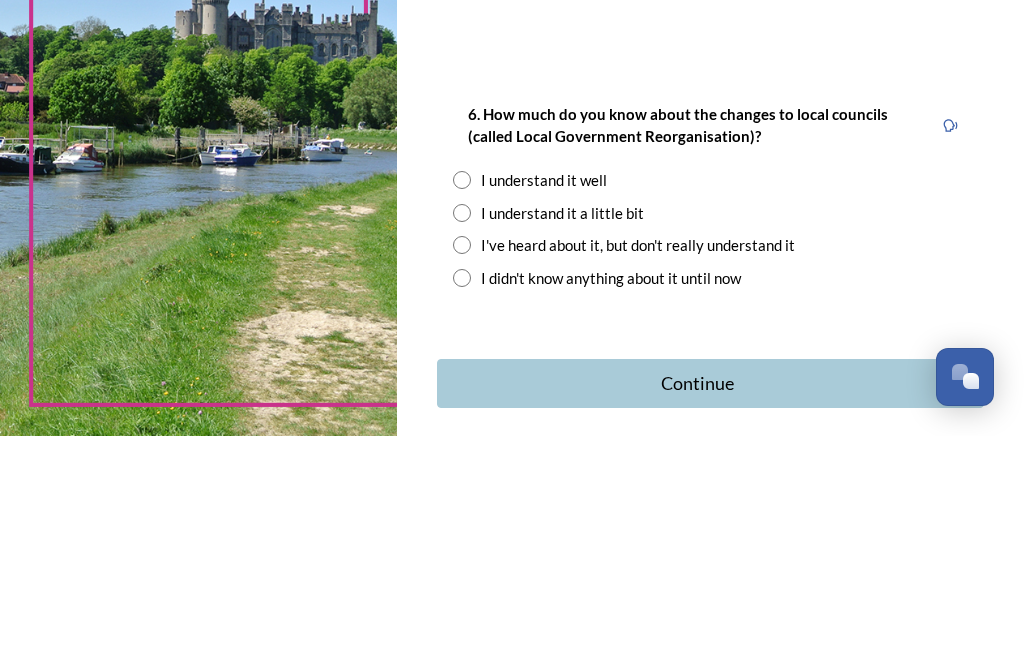 type on "[LOCATION]" 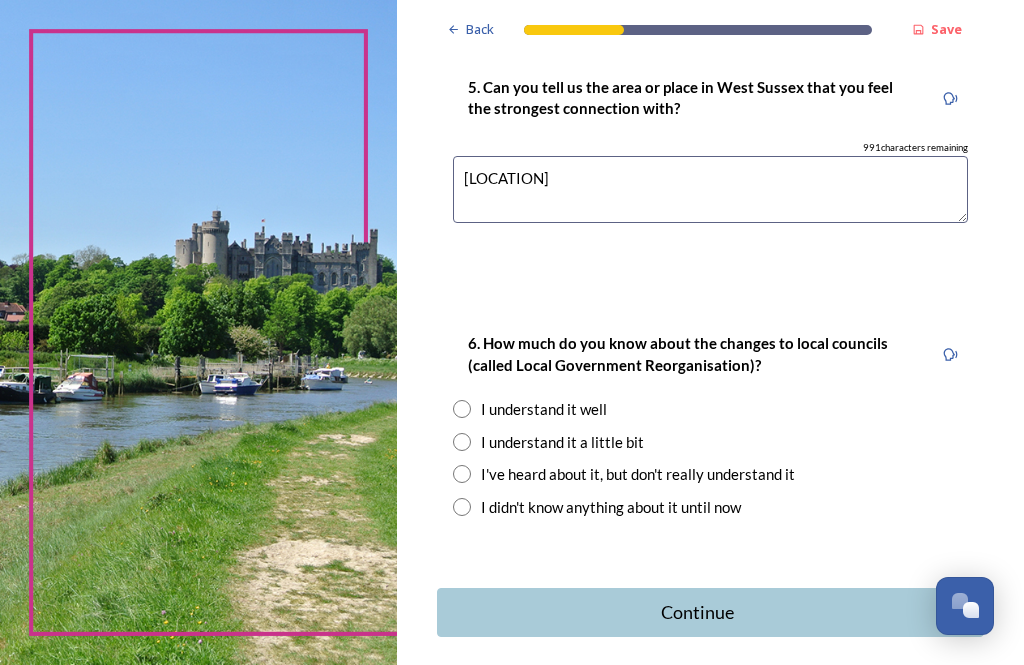 click on "I didn't know anything about it until now" at bounding box center (710, 507) 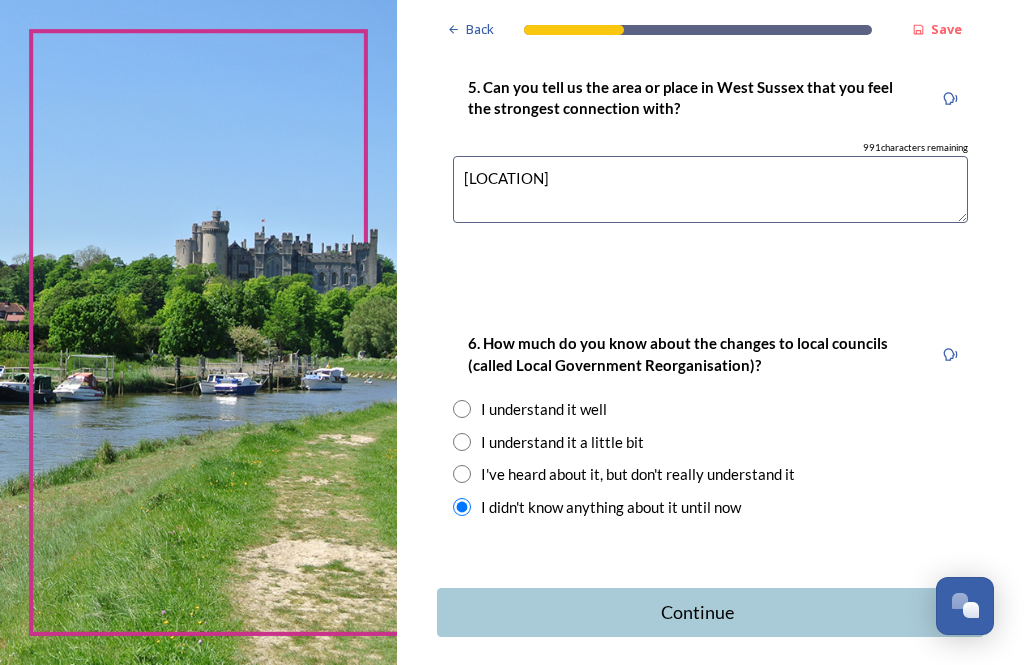 click on "Continue" at bounding box center [697, 612] 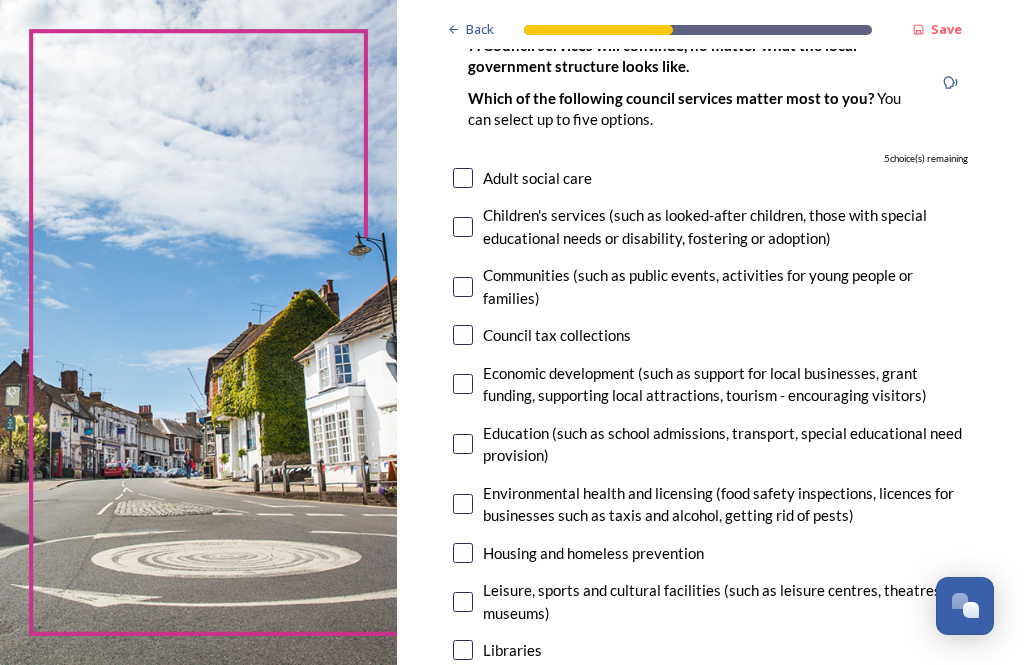 scroll, scrollTop: 168, scrollLeft: 0, axis: vertical 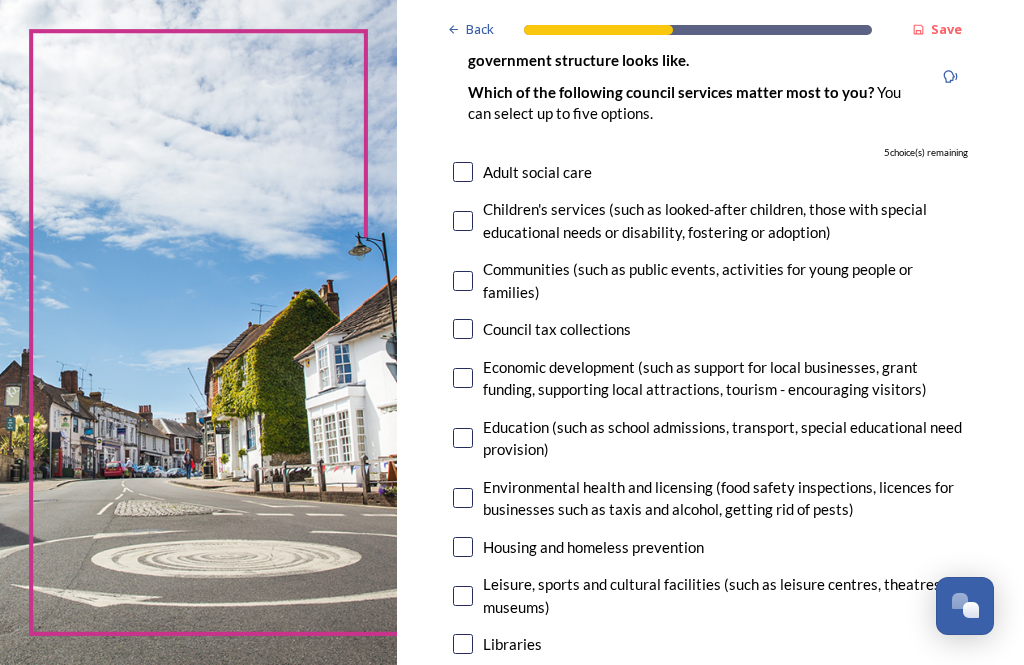 click at bounding box center [463, 172] 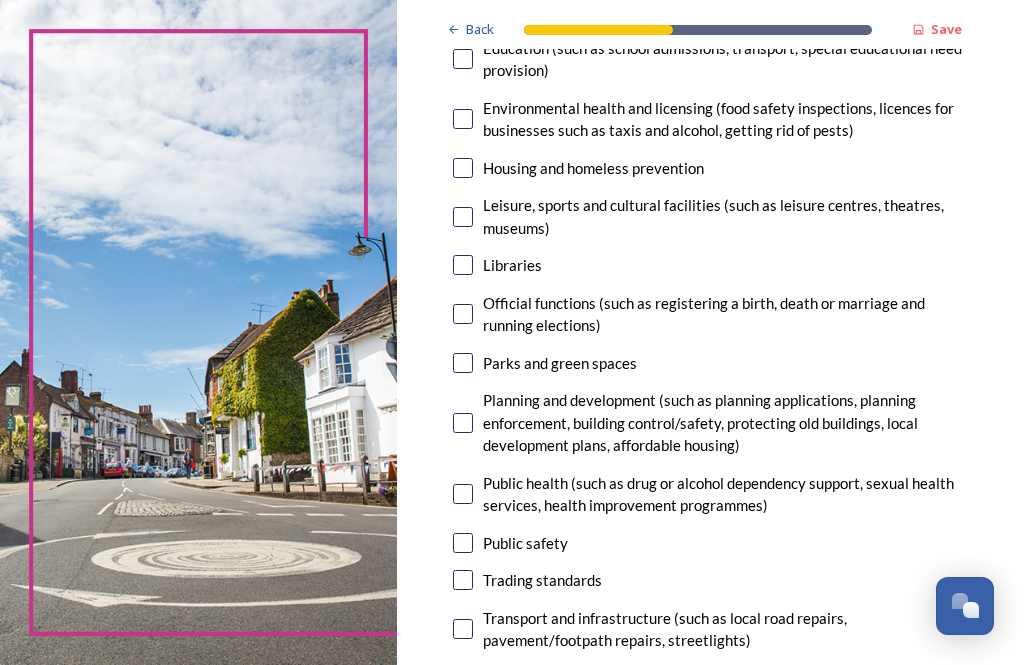 scroll, scrollTop: 549, scrollLeft: 0, axis: vertical 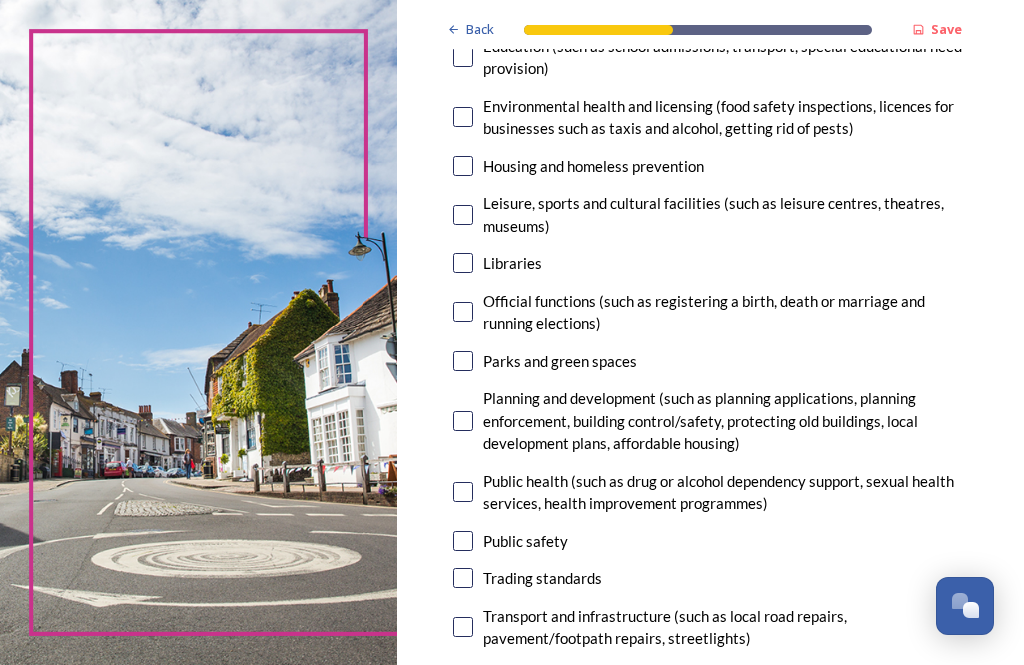 click at bounding box center (463, 627) 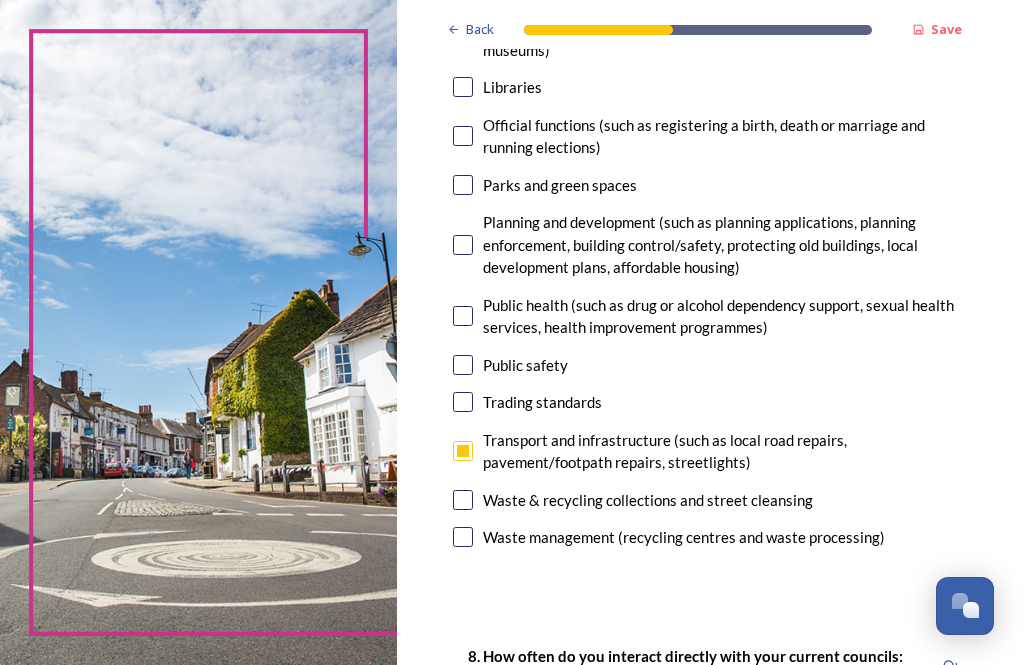 scroll, scrollTop: 724, scrollLeft: 0, axis: vertical 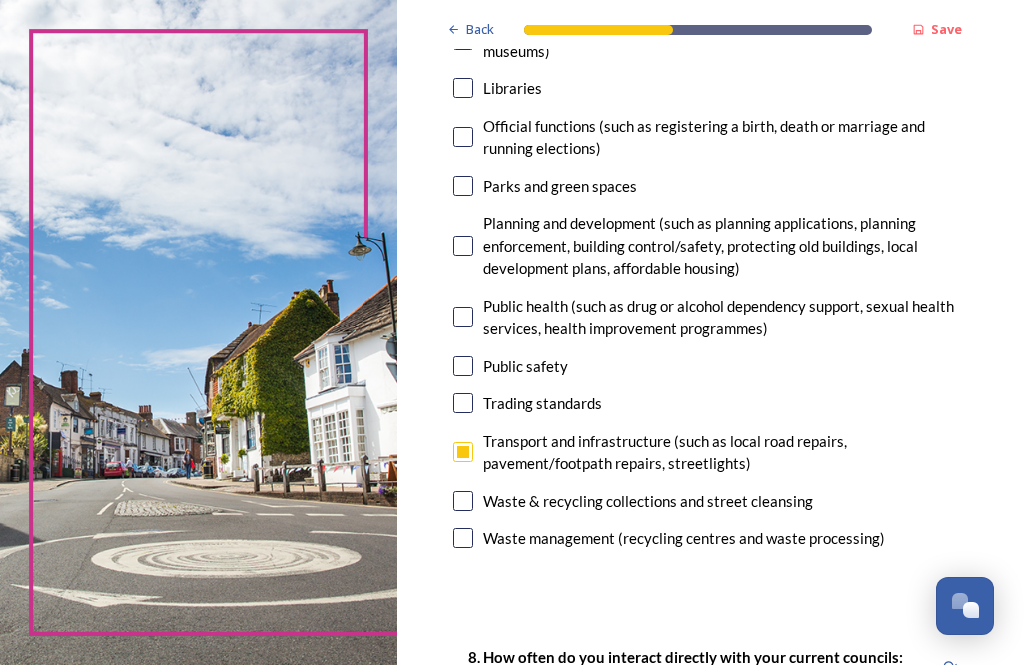 click at bounding box center [463, 538] 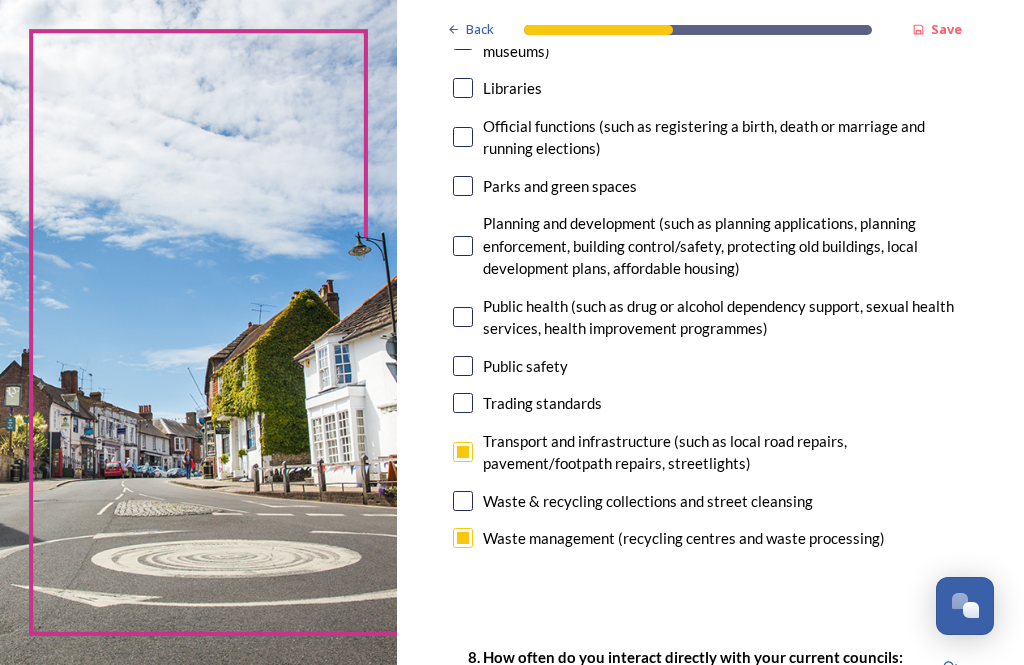 click at bounding box center (463, 538) 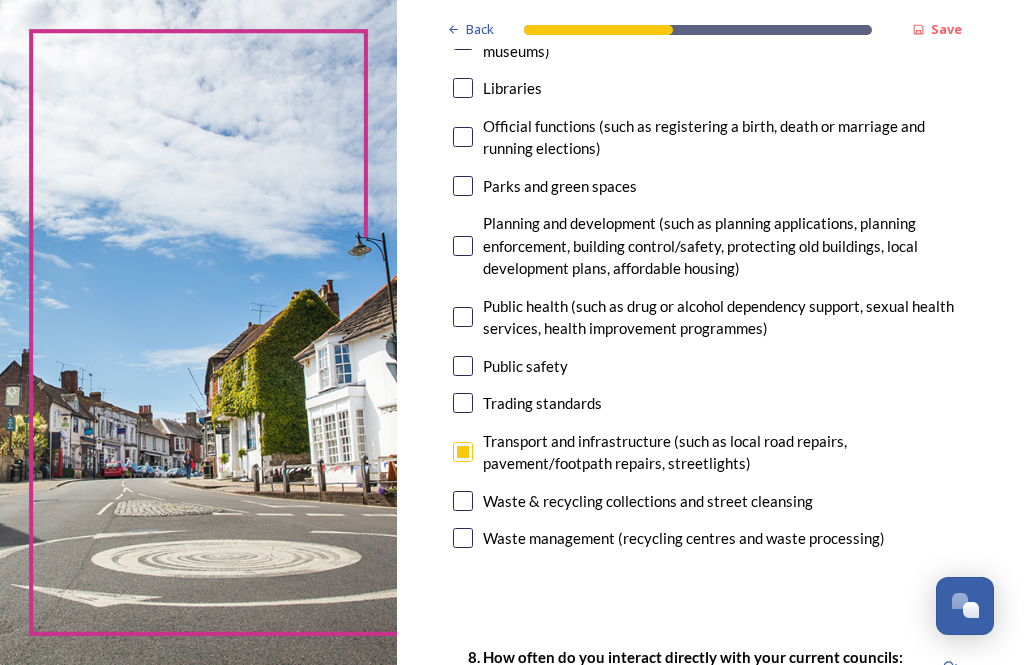 click at bounding box center (463, 501) 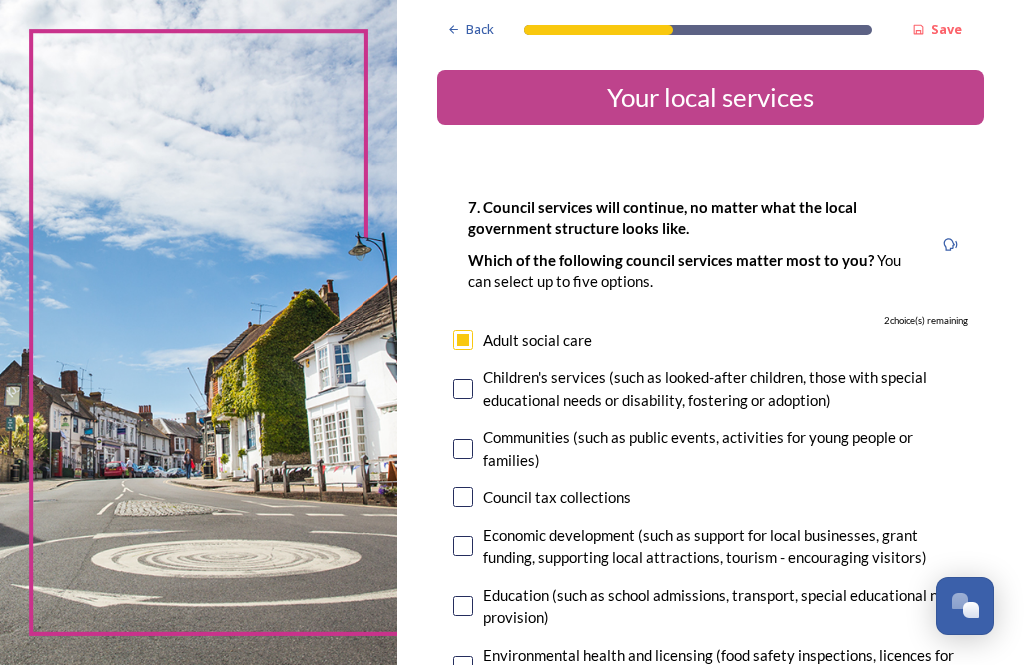 scroll, scrollTop: 0, scrollLeft: 0, axis: both 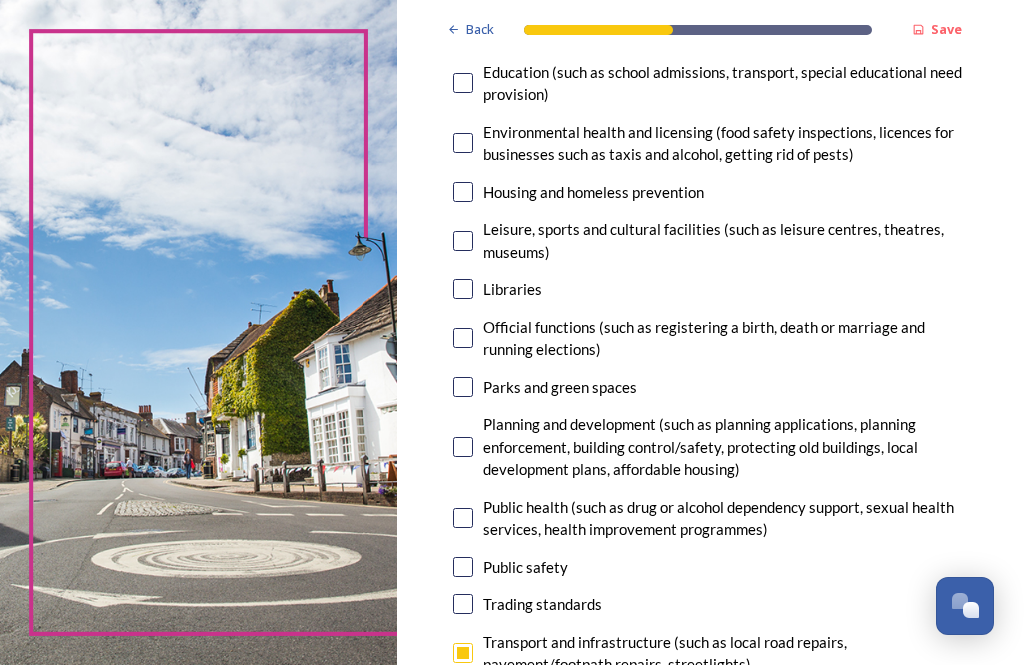 click on "Libraries" at bounding box center [710, 289] 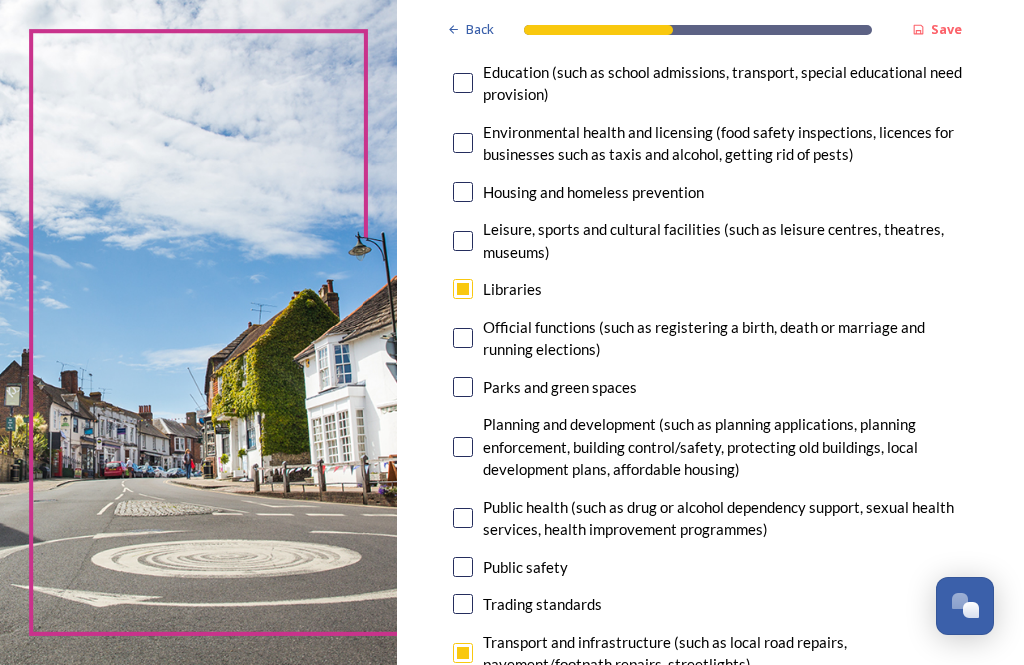 checkbox on "true" 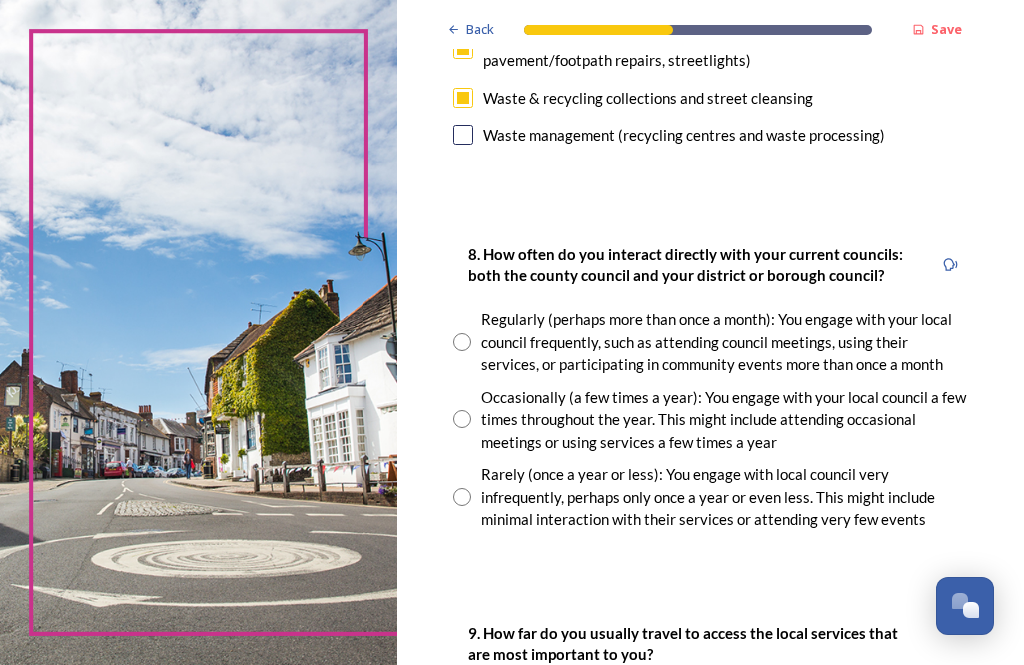 scroll, scrollTop: 1145, scrollLeft: 0, axis: vertical 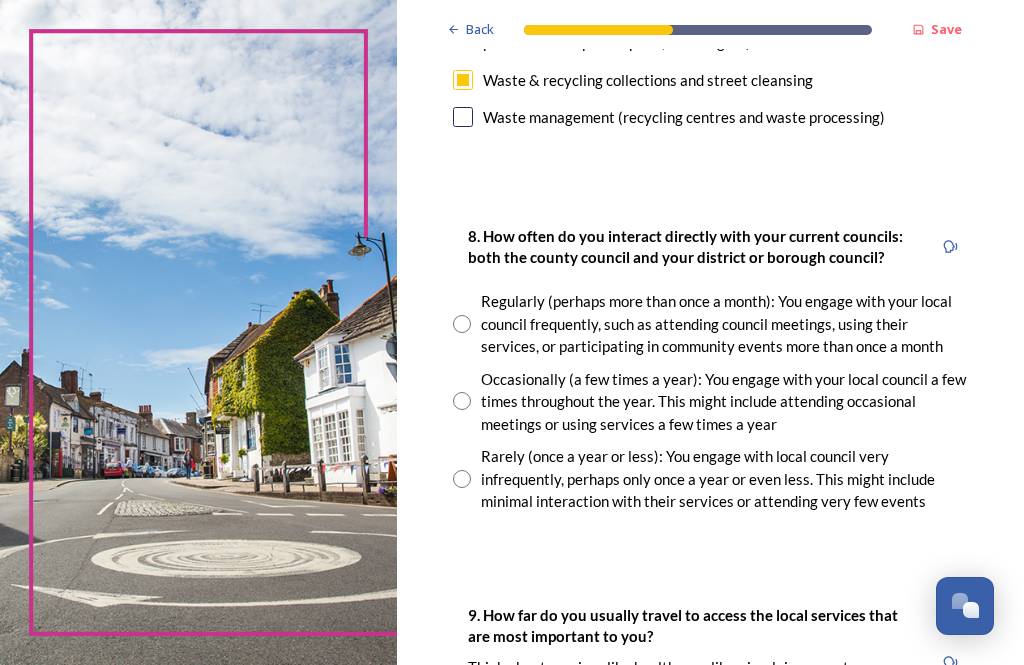 click at bounding box center (462, 401) 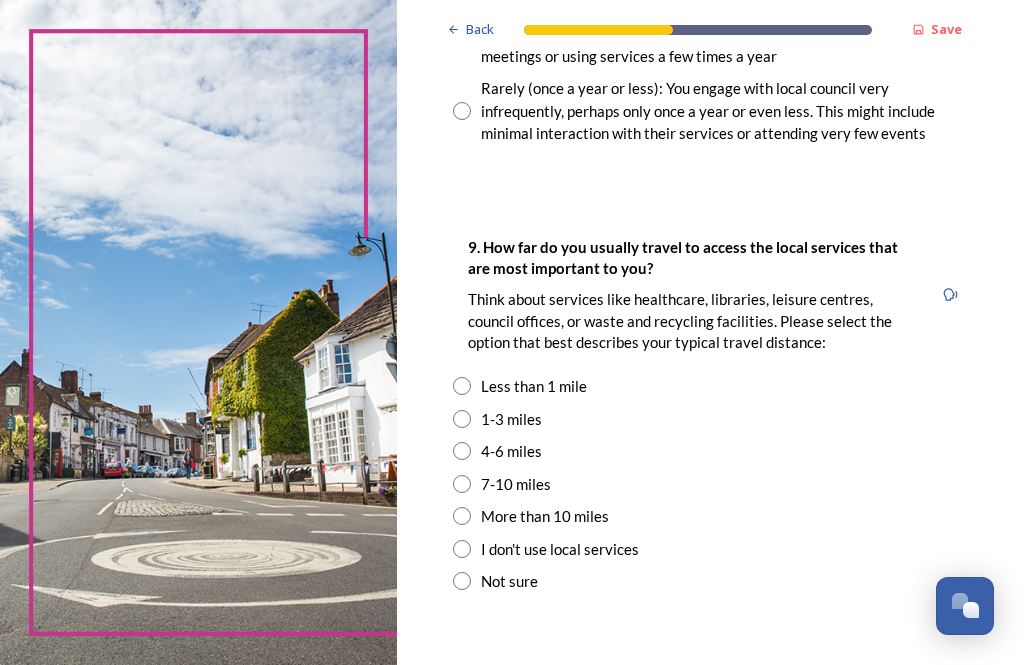 scroll, scrollTop: 1512, scrollLeft: 0, axis: vertical 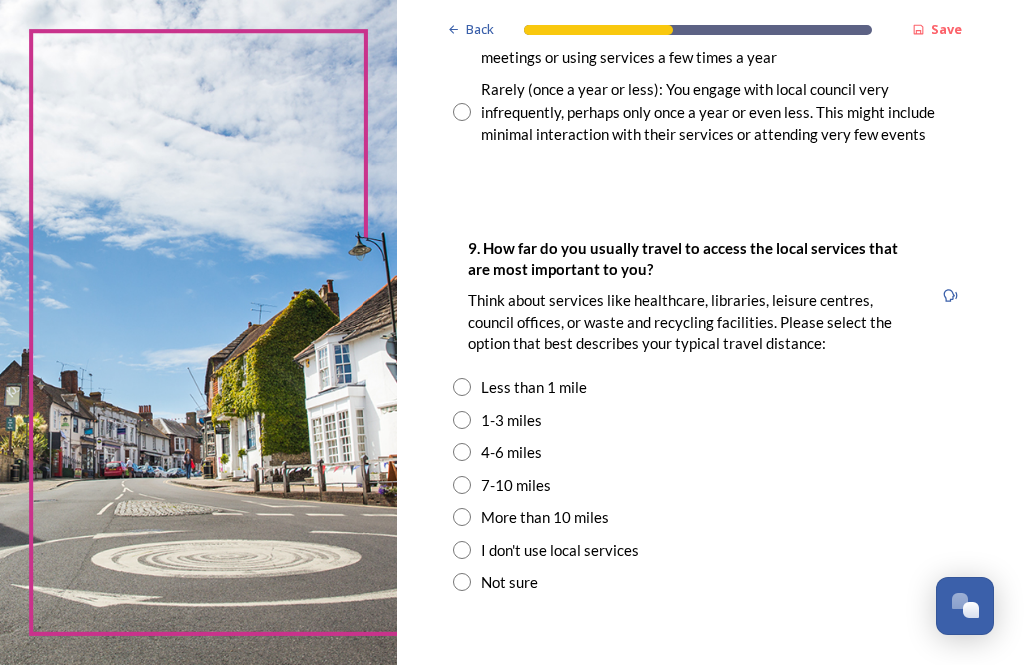 click on "1-3 miles" at bounding box center (710, 420) 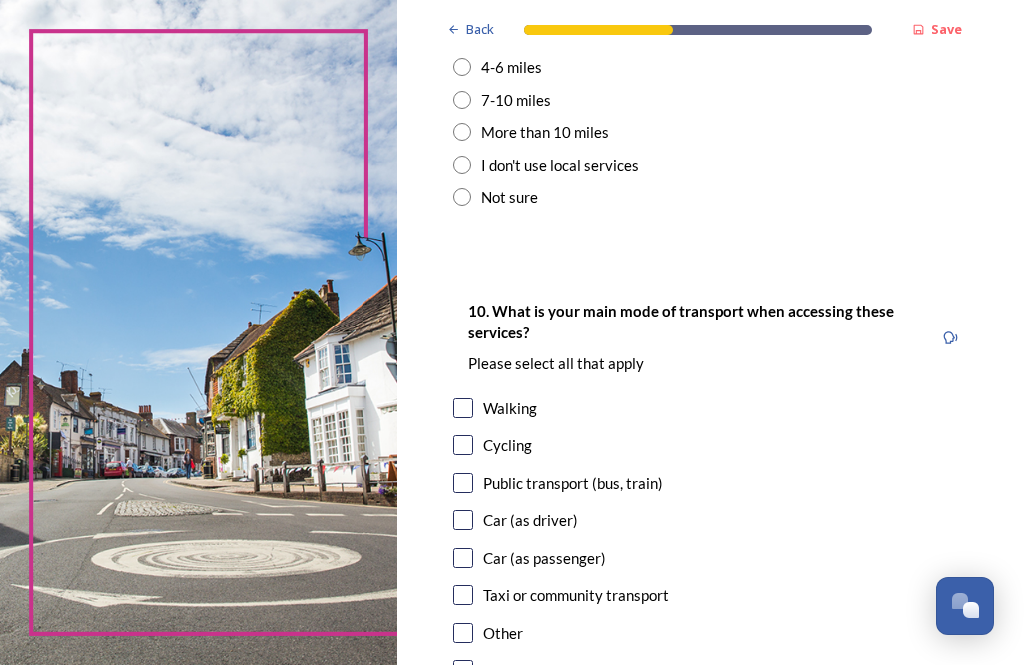 scroll, scrollTop: 1901, scrollLeft: 0, axis: vertical 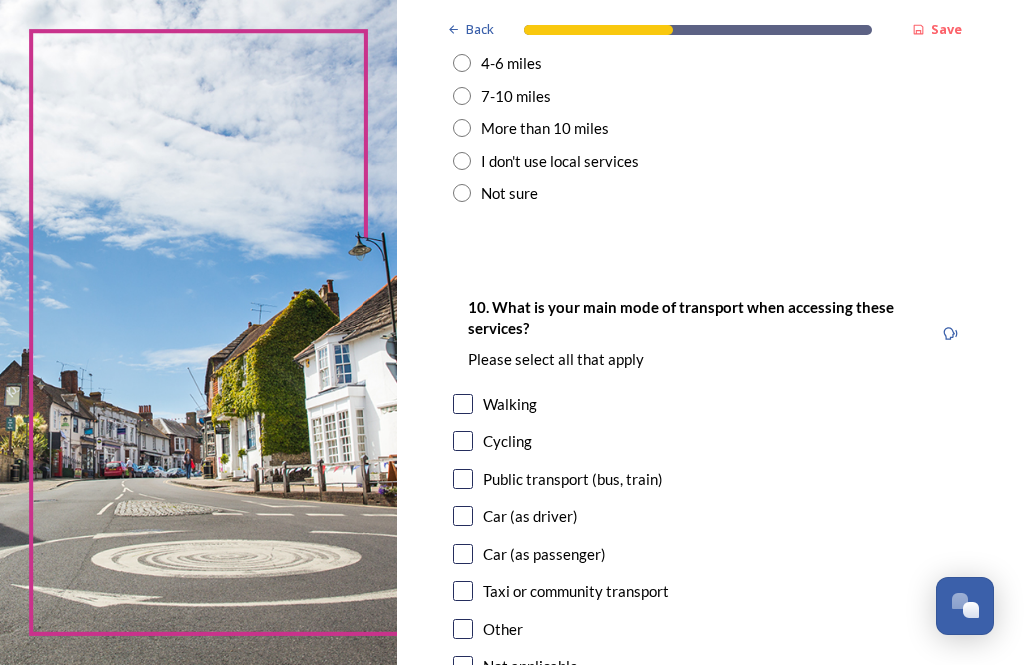 click at bounding box center (463, 516) 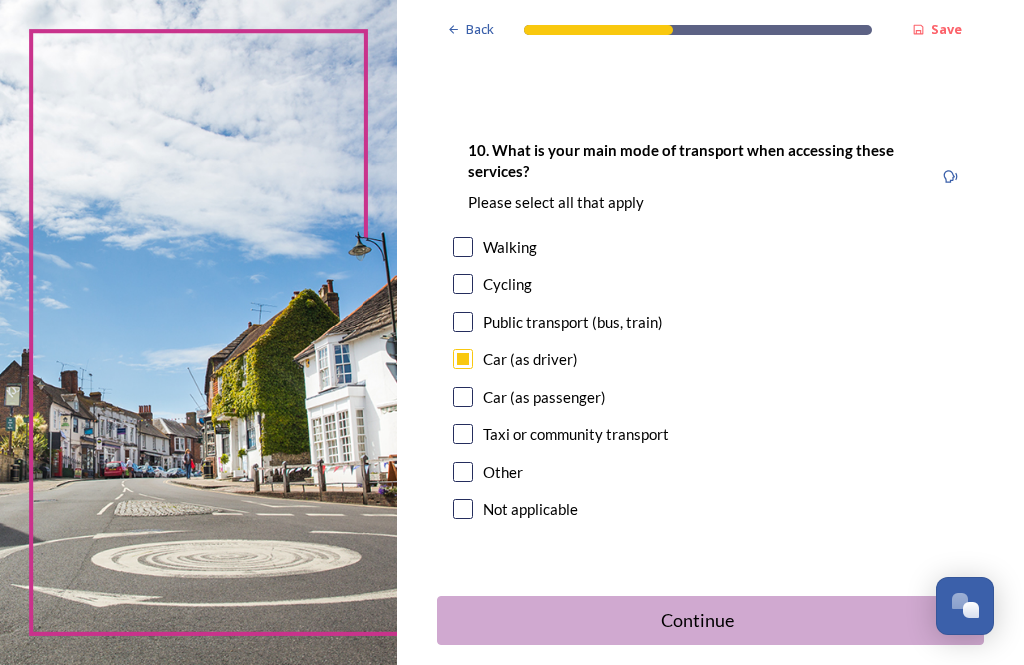 scroll, scrollTop: 2058, scrollLeft: 0, axis: vertical 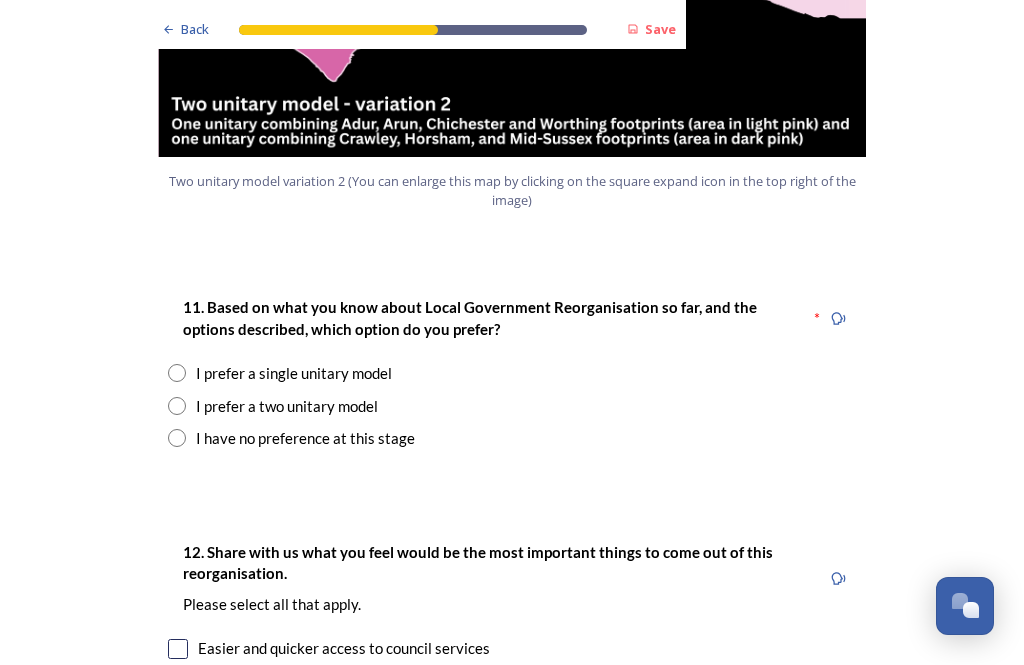 click on "I prefer a two unitary model" at bounding box center [512, 406] 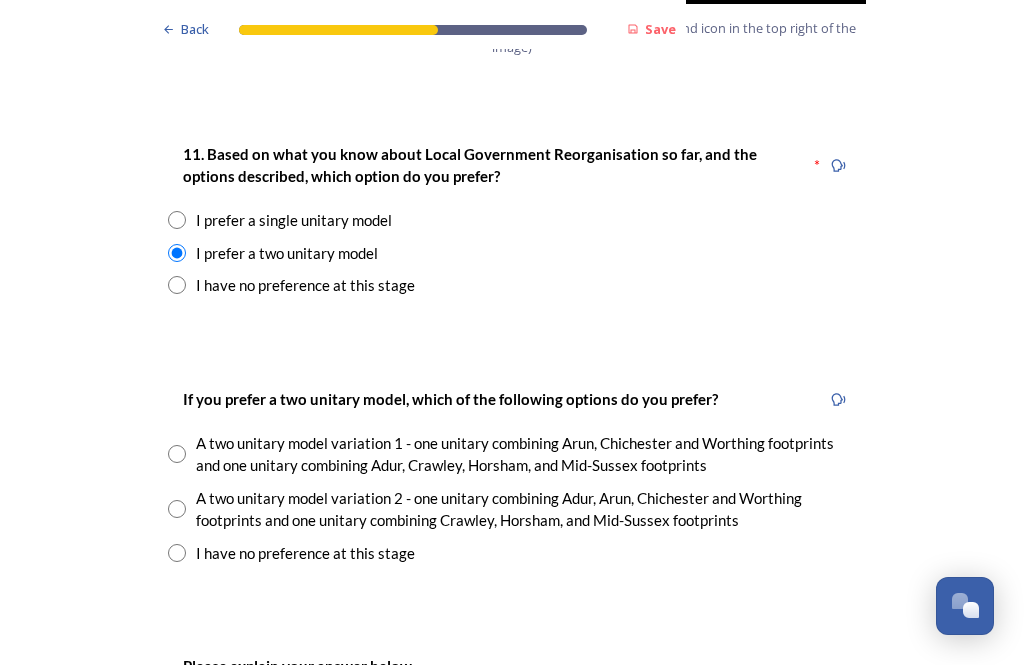 scroll, scrollTop: 2606, scrollLeft: 0, axis: vertical 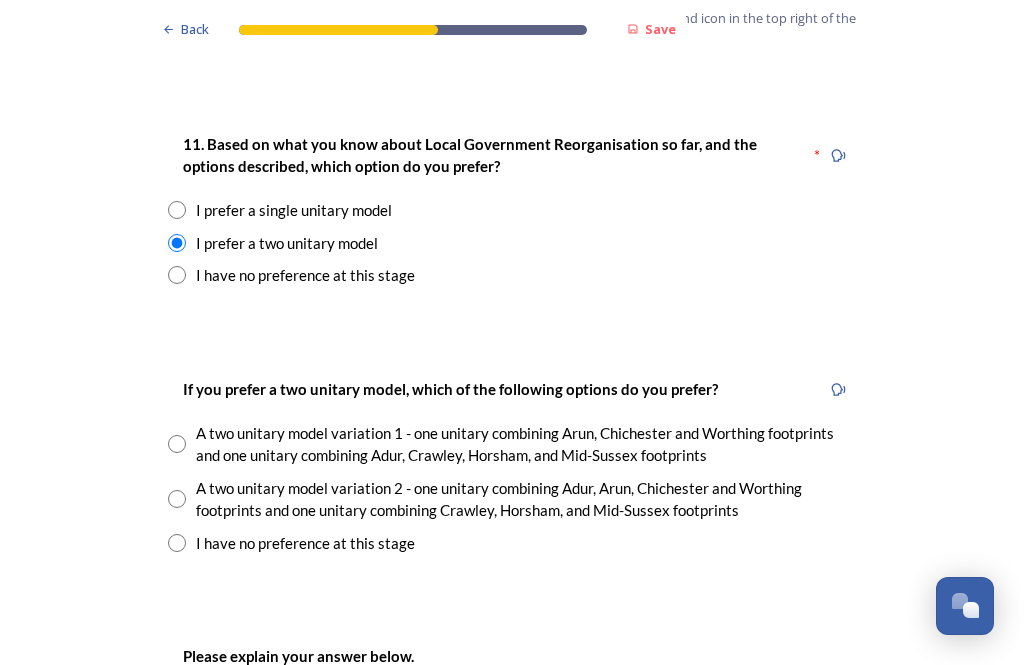 click on "A two unitary model variation 2 - one unitary combining Adur, Arun, Chichester and Worthing footprints and one unitary combining Crawley, Horsham, and Mid-Sussex footprints" at bounding box center [526, 499] 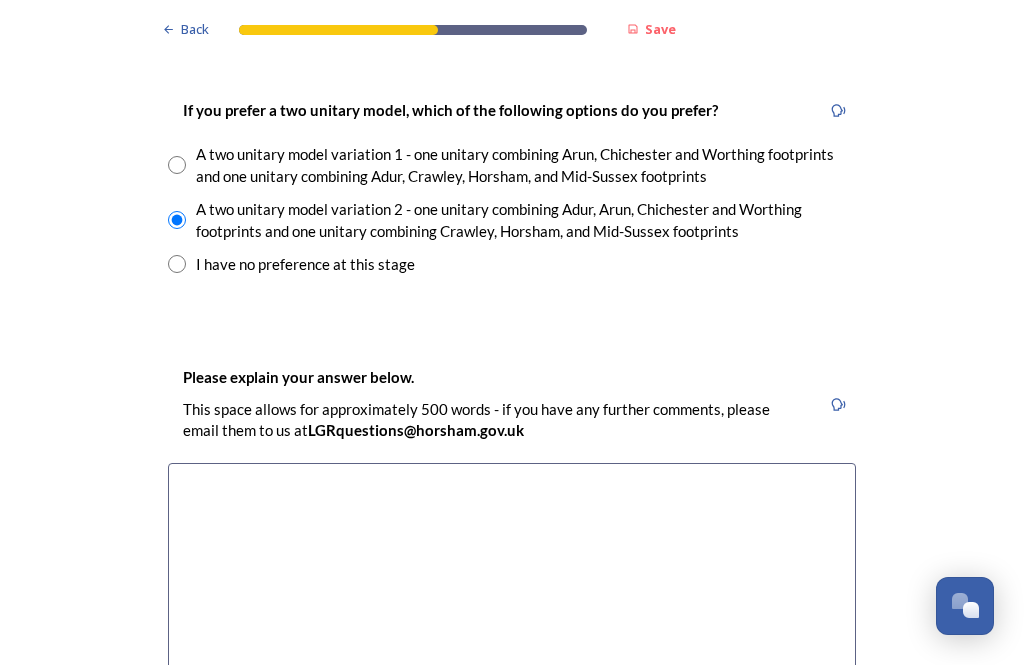 scroll, scrollTop: 2885, scrollLeft: 0, axis: vertical 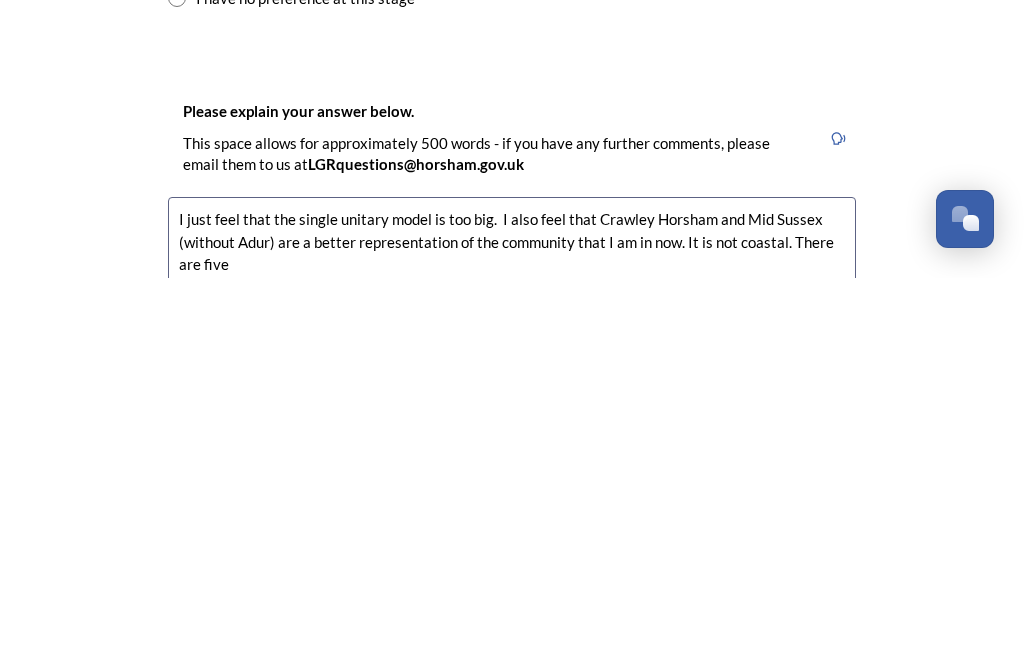 click on "I just feel that the single unitary model is too big.  I also feel that Crawley Horsham and Mid Sussex (without Adur) are a better representation of the community that I am in now. It is not coastal. There are five" at bounding box center [512, 696] 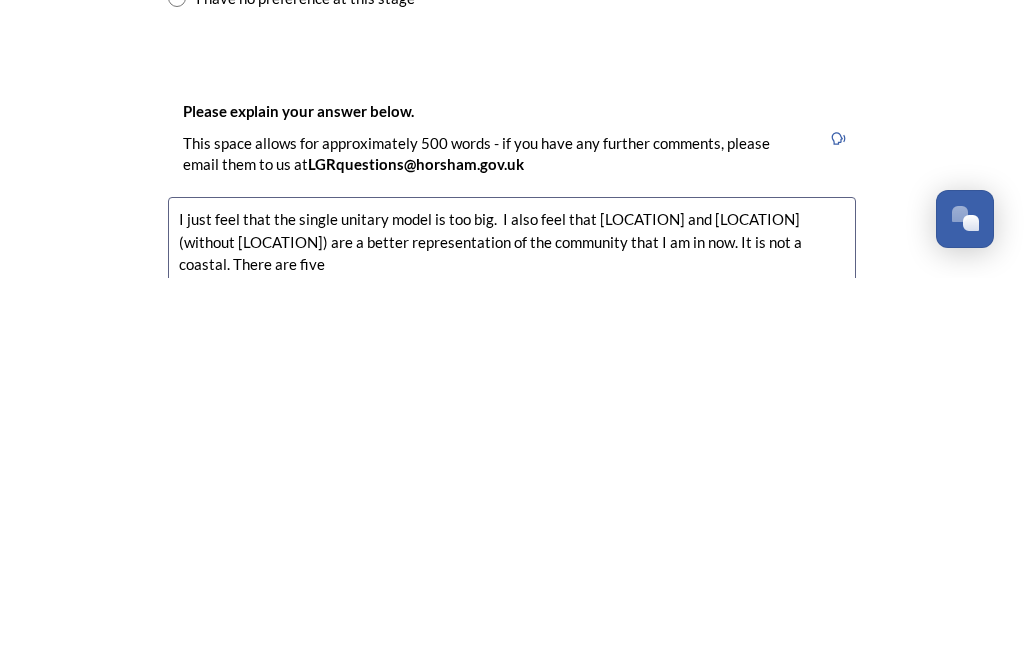 click on "I just feel that the single unitary model is too big.  I also feel that [LOCATION] and [LOCATION] (without [LOCATION]) are a better representation of the community that I am in now. It is not a coastal. There are five" at bounding box center (512, 696) 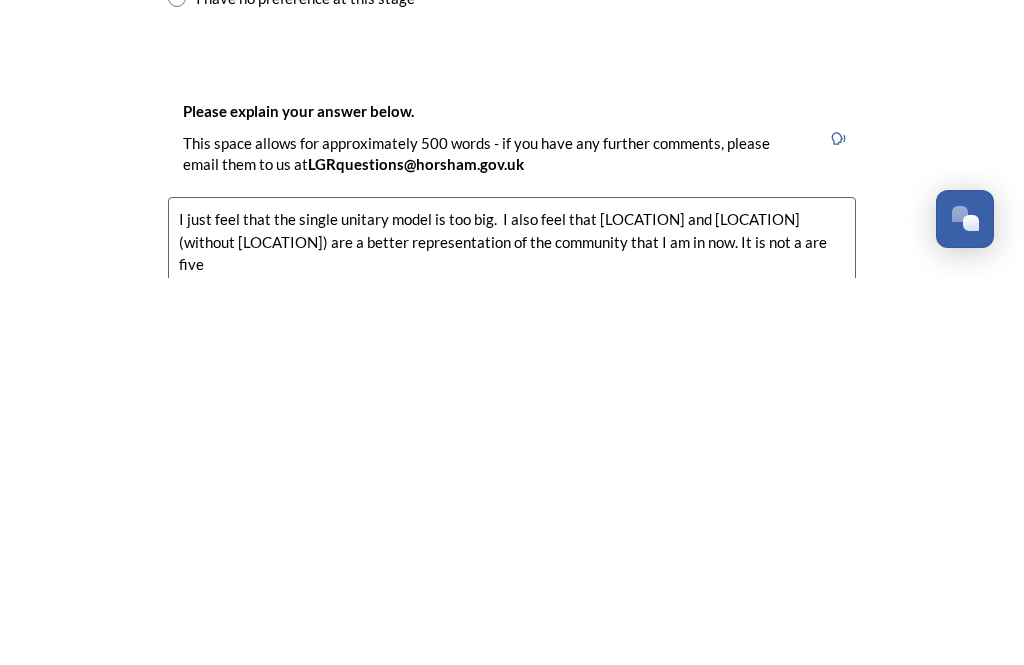 click on "I just feel that the single unitary model is too big.  I also feel that [LOCATION] and [LOCATION] (without [LOCATION]) are a better representation of the community that I am in now. It is not a are five" at bounding box center (512, 696) 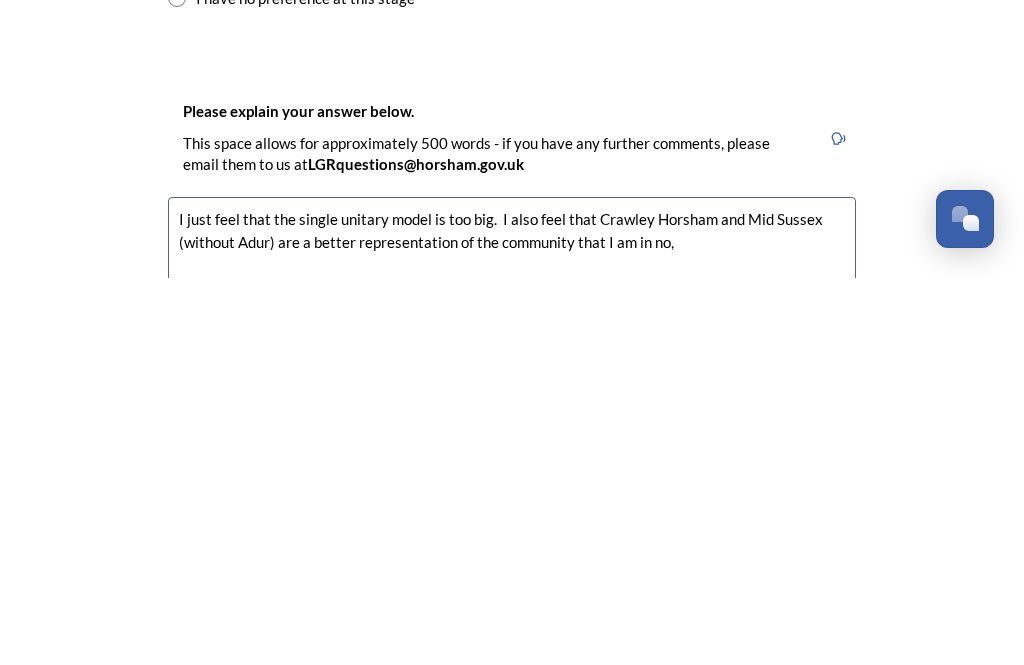 click on "I just feel that the single unitary model is too big.  I also feel that Crawley Horsham and Mid Sussex (without Adur) are a better representation of the community that I am in no," at bounding box center (512, 696) 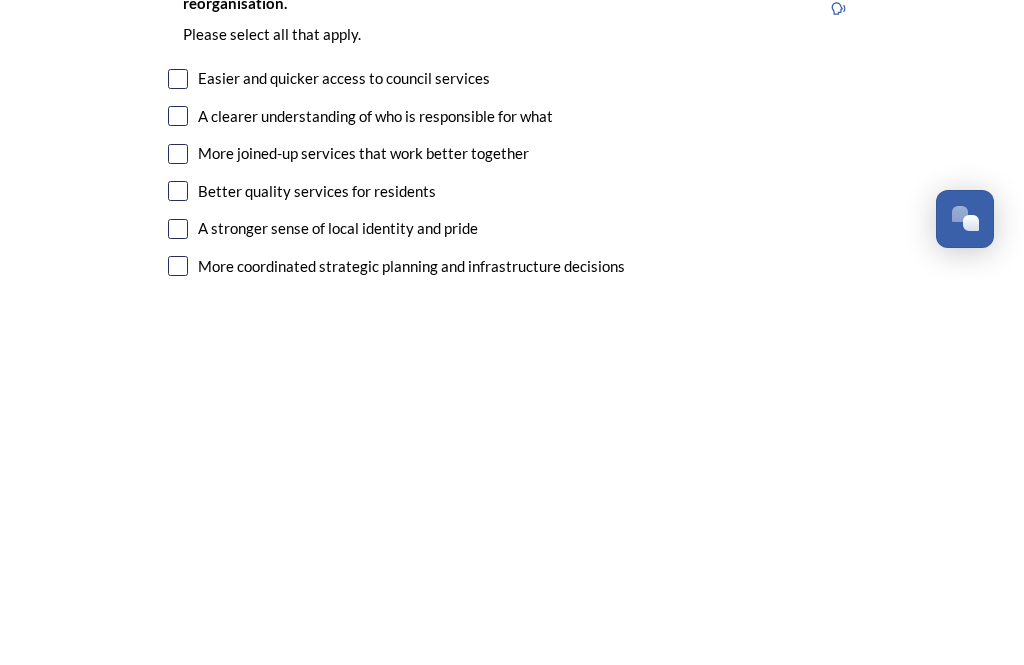 scroll, scrollTop: 3325, scrollLeft: 0, axis: vertical 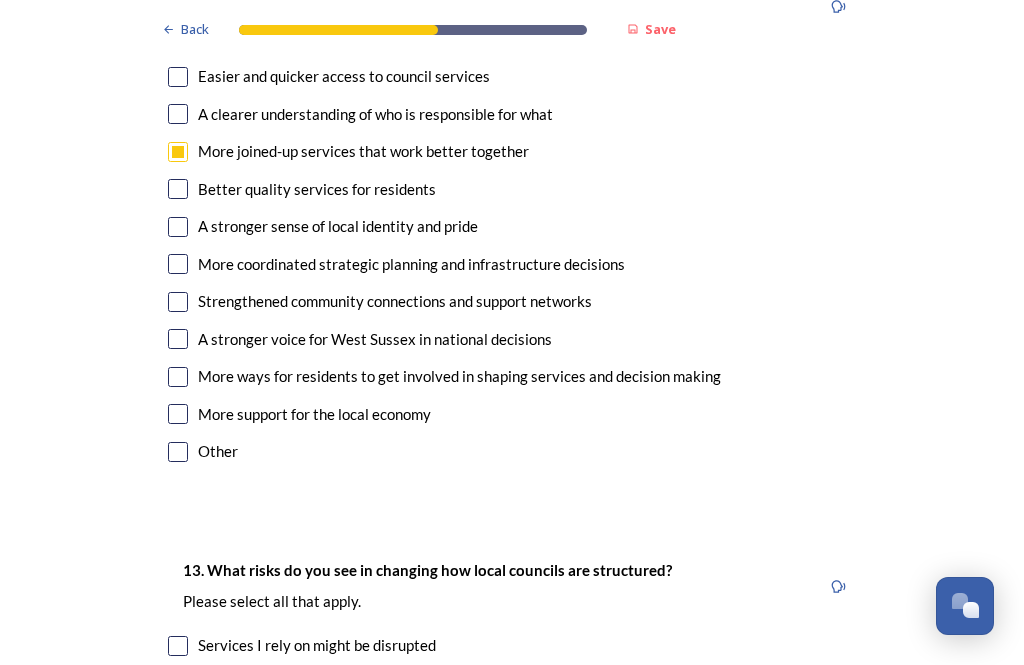 click at bounding box center [178, 189] 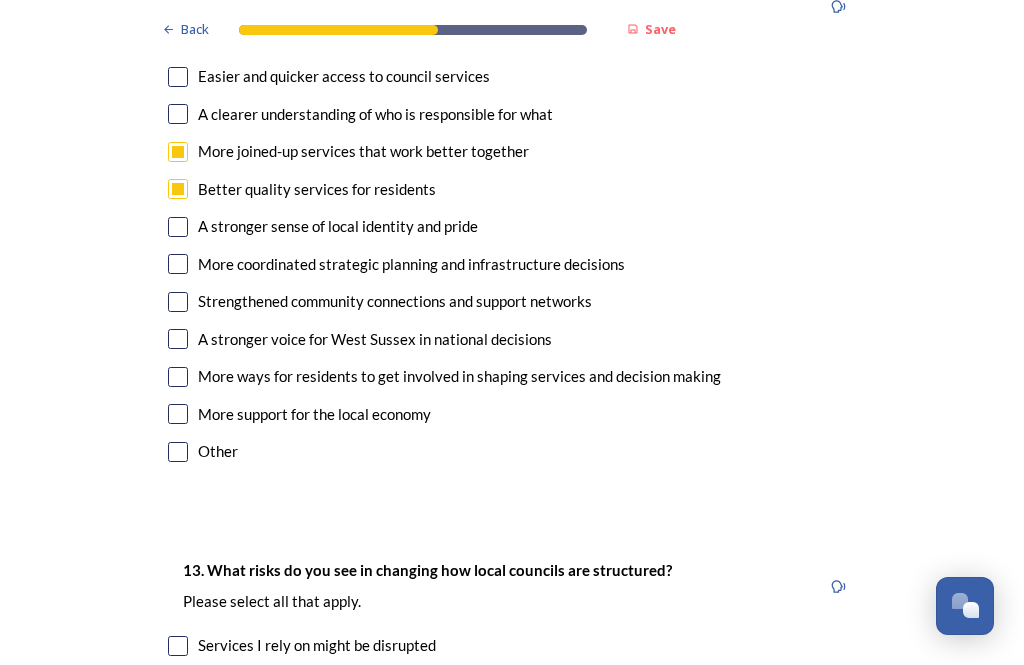 click on "Back Save Prioritising future services As explained on our  Shaping West Sussex hub , Local Government Reorganisation for West Sussex means that the county, district and borough councils will be replaced with one, or more than one, single-tier council (referred to as a unitary council) to deliver all your services.  Options currently being explored within West Sussex are detailed on our  hub , but map visuals can be found below. A single county unitary , bringing the County Council and all seven District and Borough Councils services together to form a new unitary council for West Sussex. Single unitary model (You can enlarge this map by clicking on the square expand icon in the top right of the image) Two unitary option, variation 1  -   one unitary combining Arun, Chichester and Worthing footprints and one unitary combining Adur, Crawley, Horsham, and Mid-Sussex footprints. Two unitary model variation 1 (You can enlarge this map by clicking on the square expand icon in the top right of the image) * Other 5" at bounding box center (512, -272) 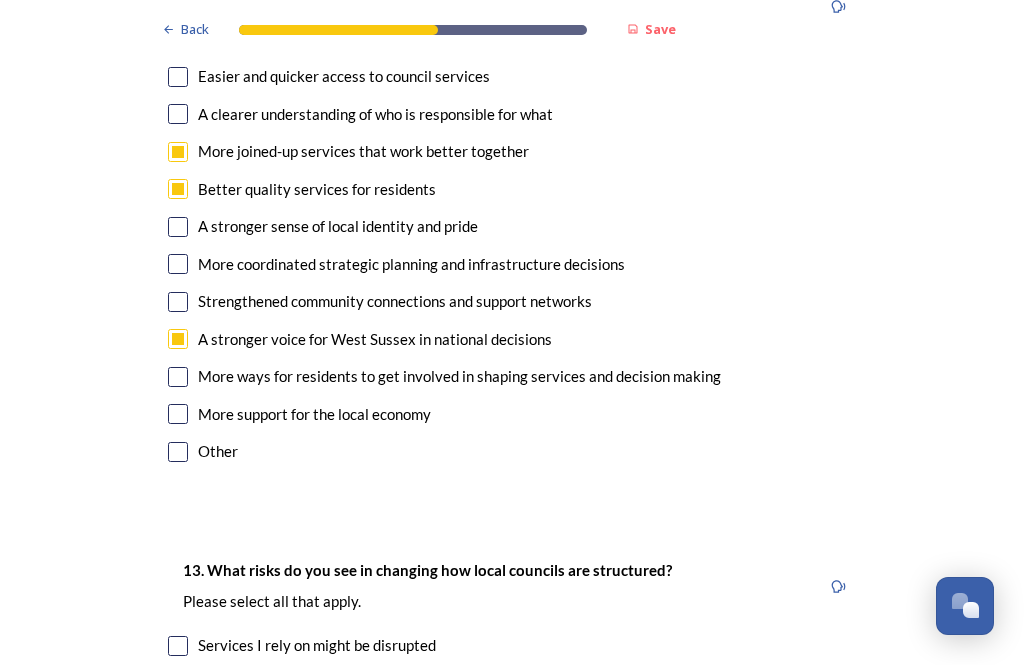 click at bounding box center [178, 414] 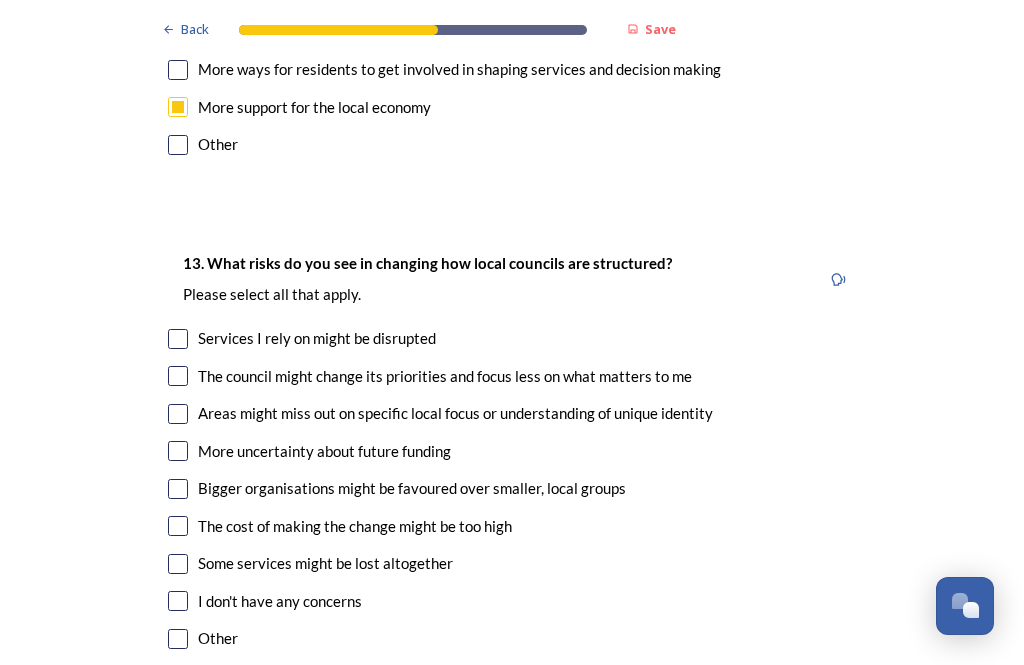 scroll, scrollTop: 4020, scrollLeft: 0, axis: vertical 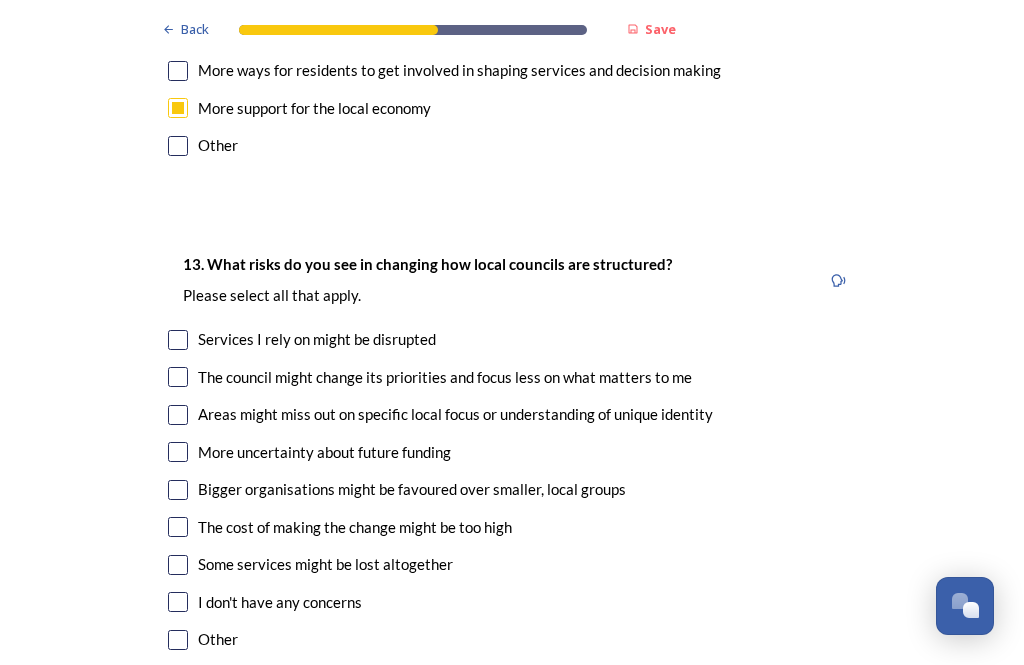 click at bounding box center [178, 340] 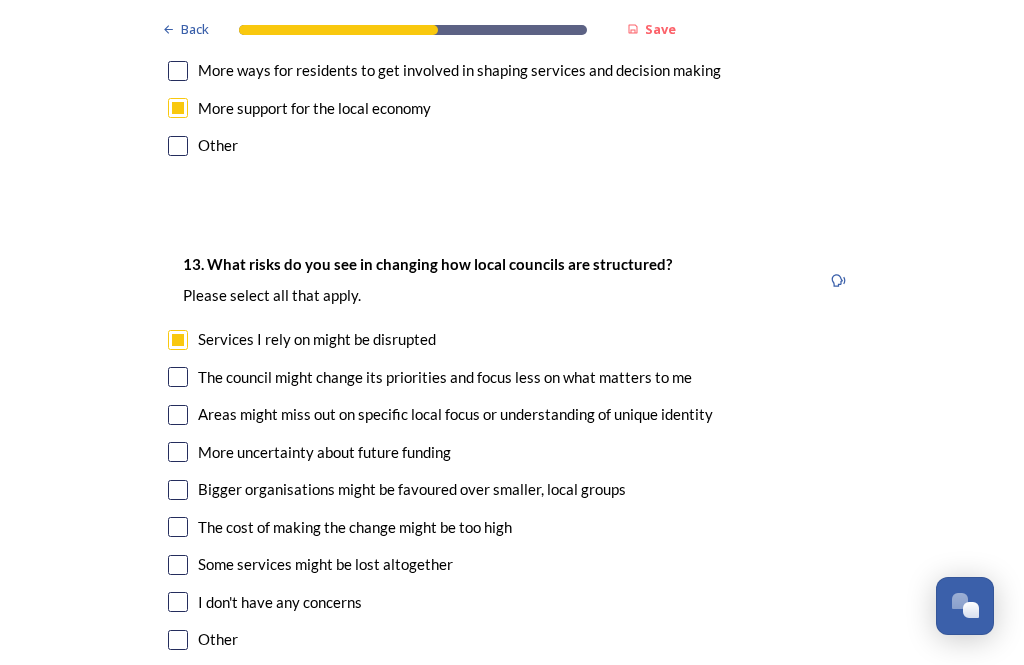 click at bounding box center [178, 377] 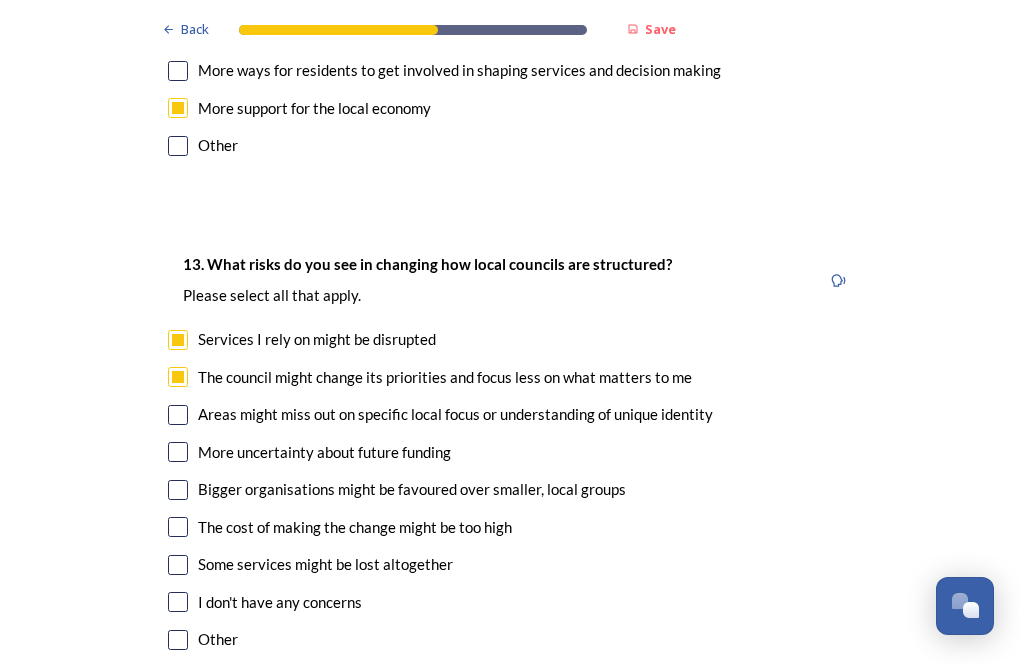 click on "13. What risks do you see in changing how local councils are structured? ﻿Please select all that apply. Services I rely on might be disrupted The council might change its priorities and focus less on what matters to me Areas might miss out on specific local focus or understanding of unique identity More uncertainty about future funding Bigger organisations might be favoured over smaller, local groups The cost of making the change might be too high Some services might be lost altogether I don't have any concerns Other" at bounding box center (512, 454) 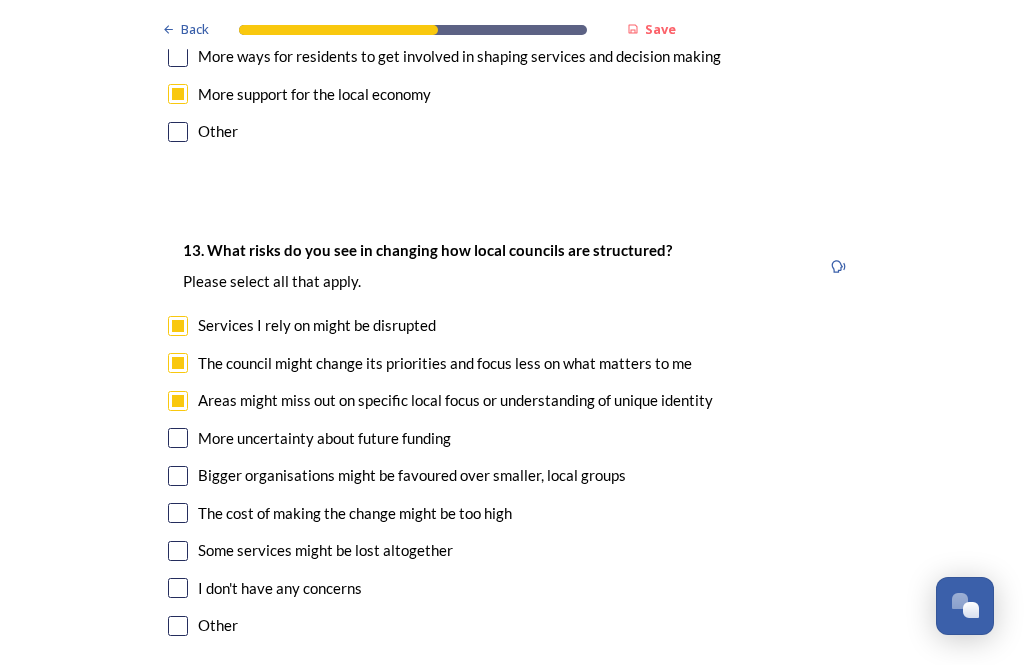 scroll, scrollTop: 4027, scrollLeft: 0, axis: vertical 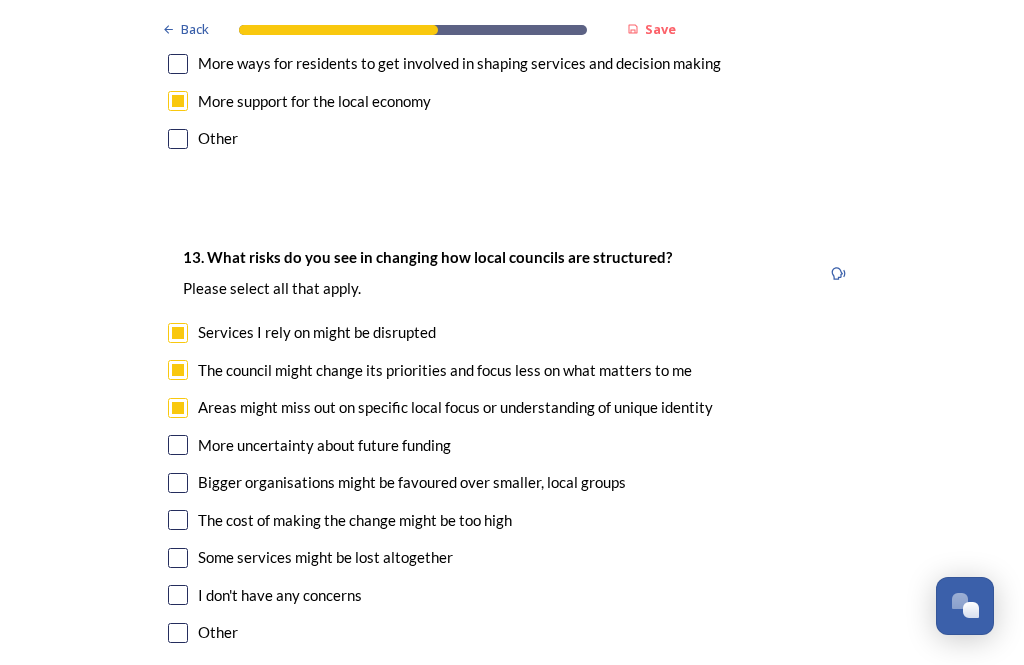 click at bounding box center (178, 445) 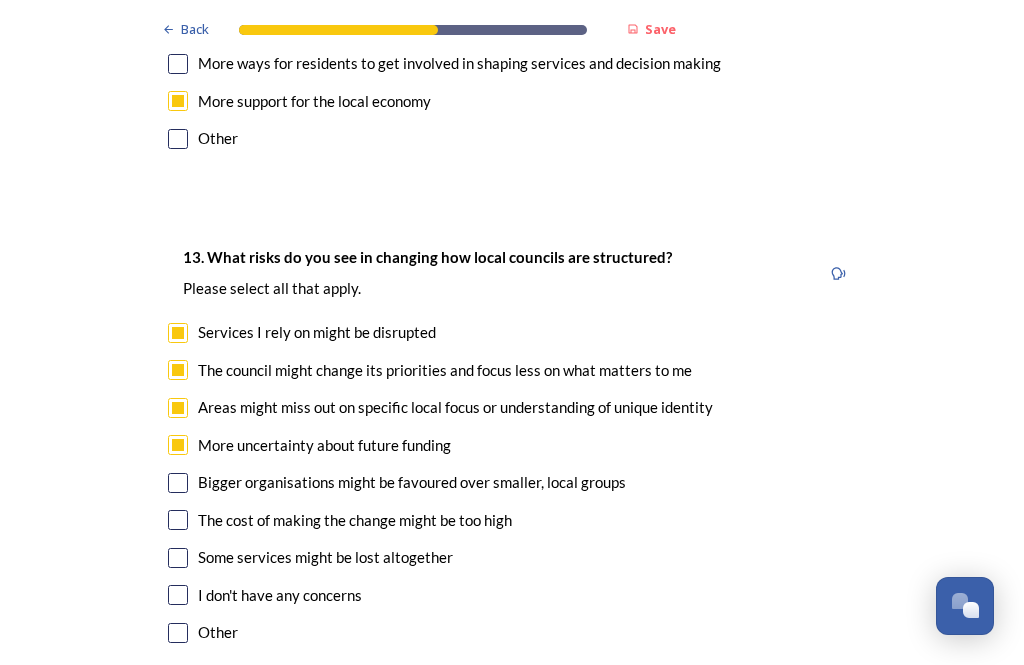 click at bounding box center (178, 483) 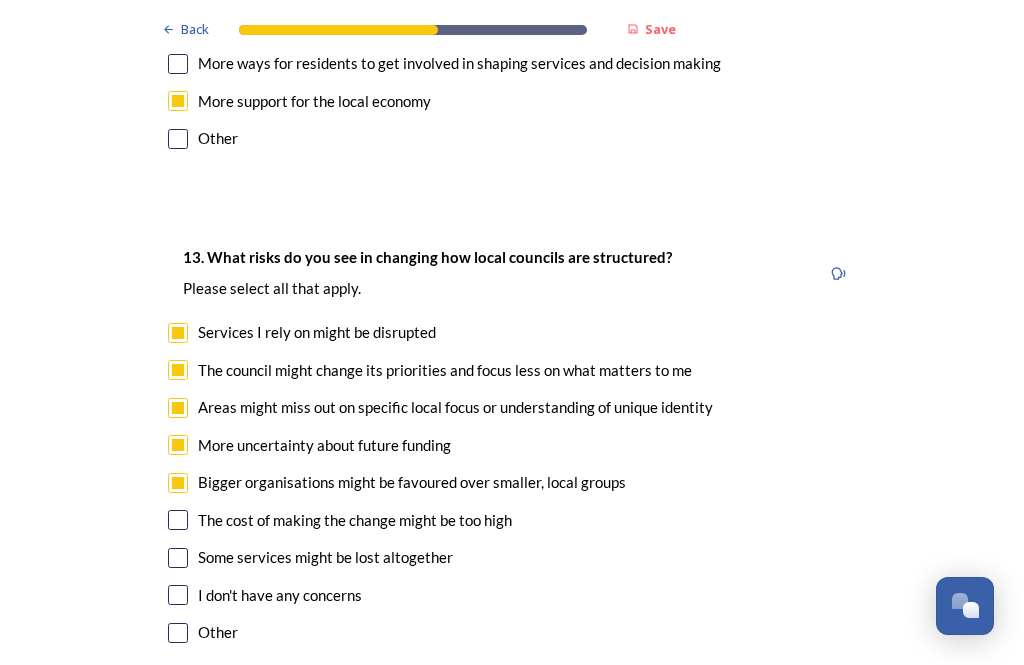 click at bounding box center [178, 520] 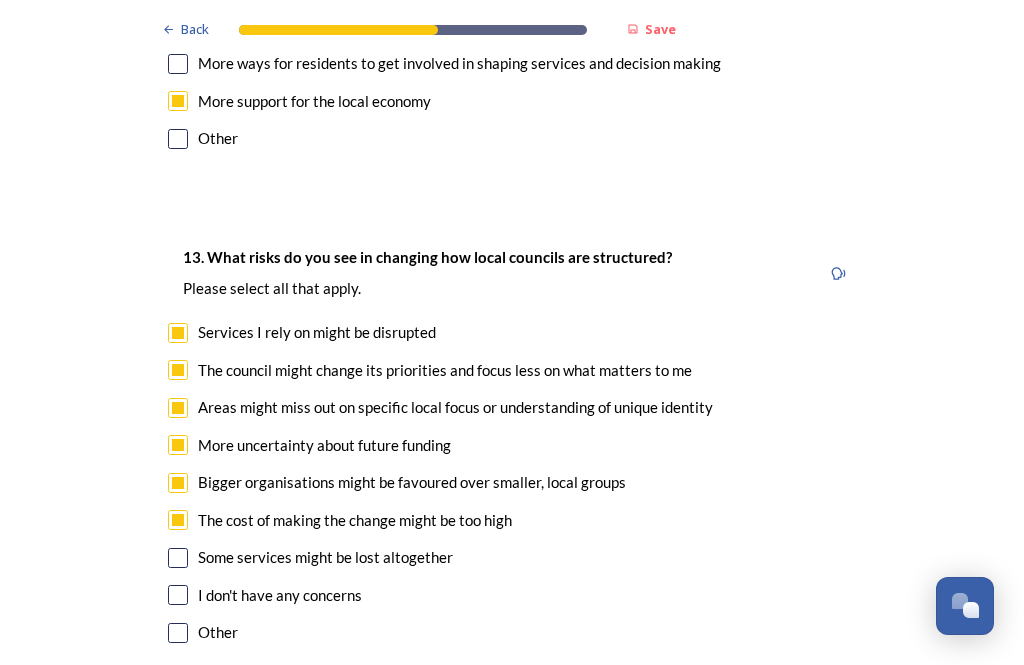 click at bounding box center (178, 558) 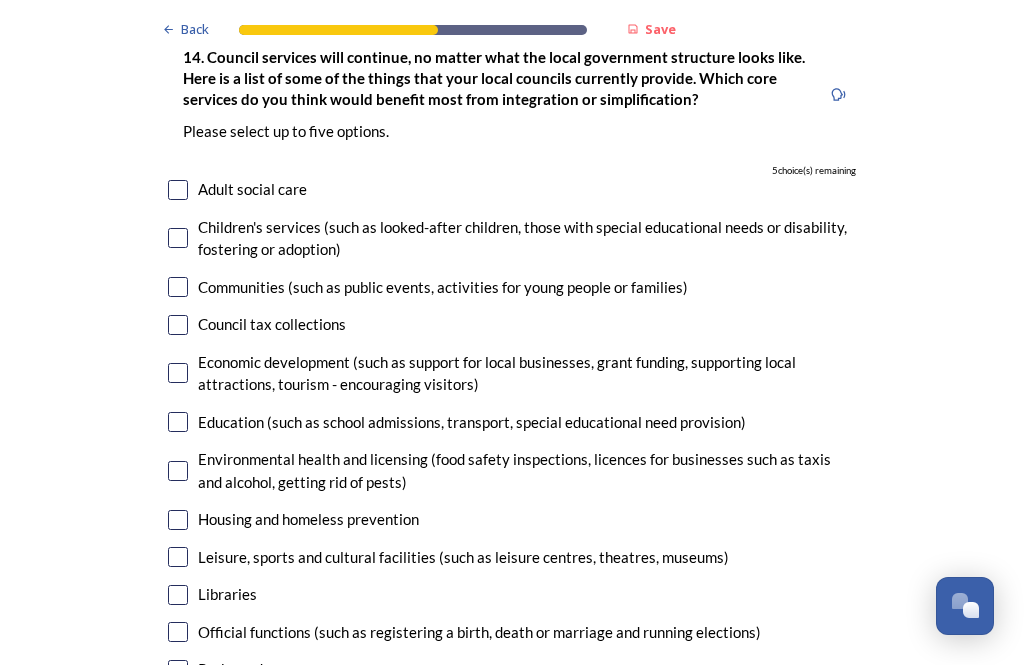 scroll, scrollTop: 4721, scrollLeft: 0, axis: vertical 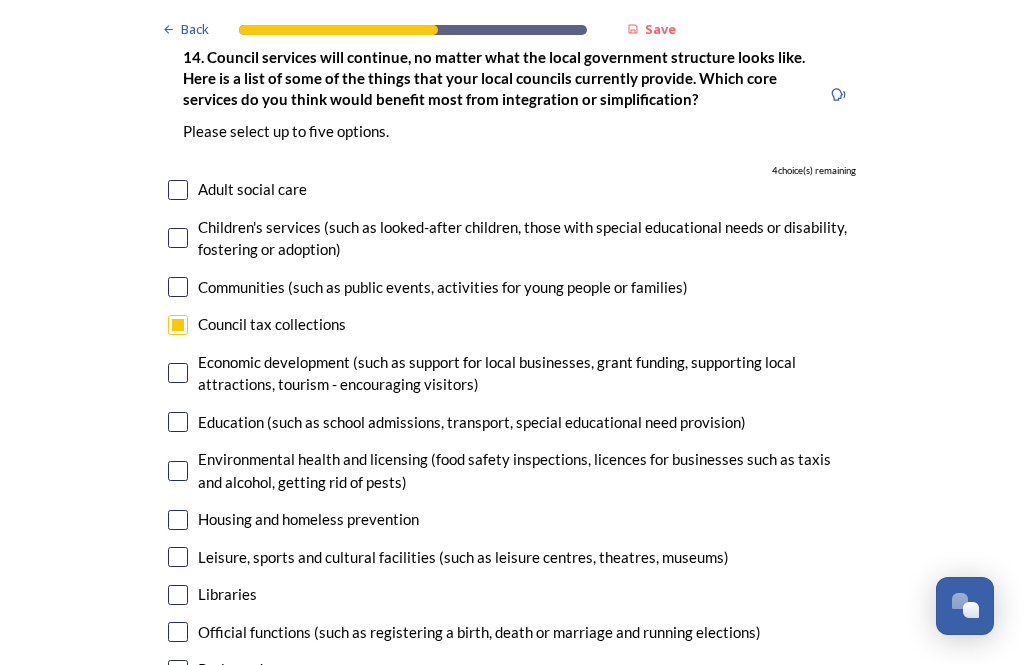 click at bounding box center [178, 373] 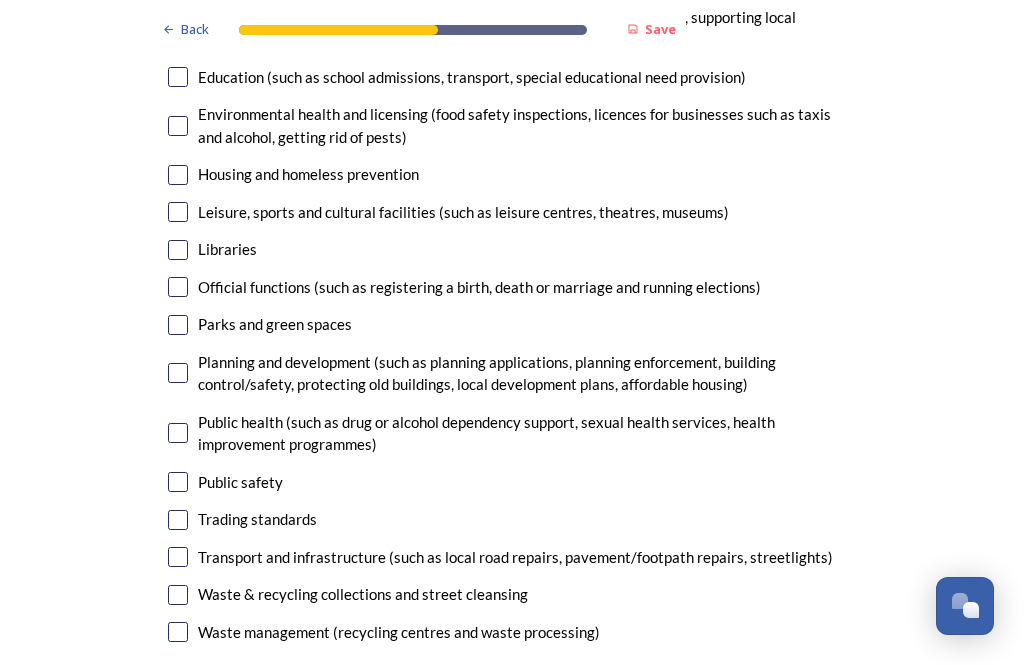 scroll, scrollTop: 5066, scrollLeft: 0, axis: vertical 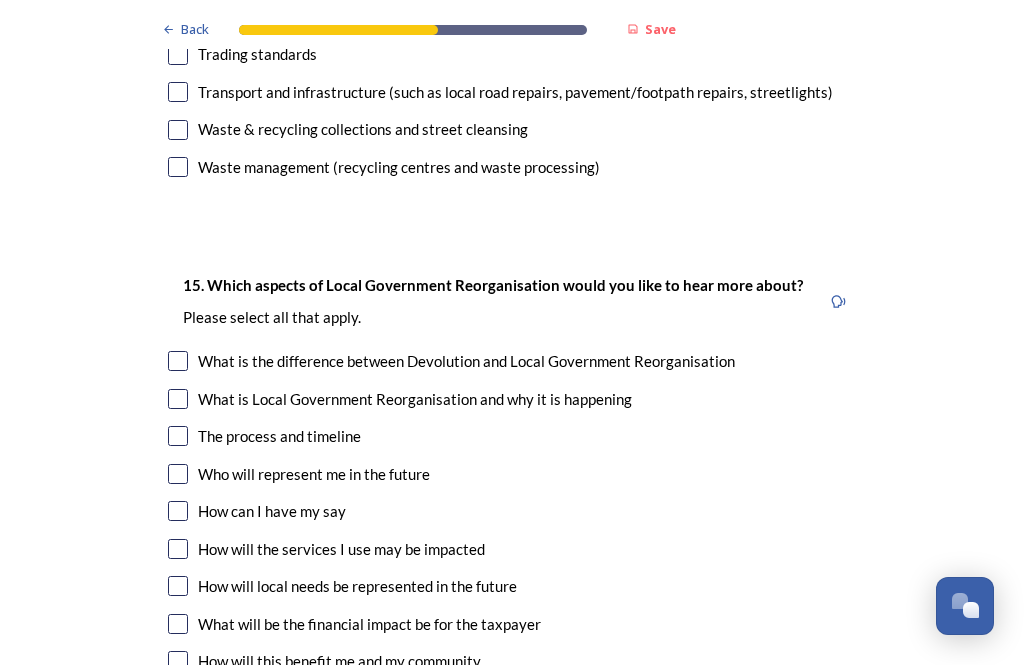 click at bounding box center (178, 399) 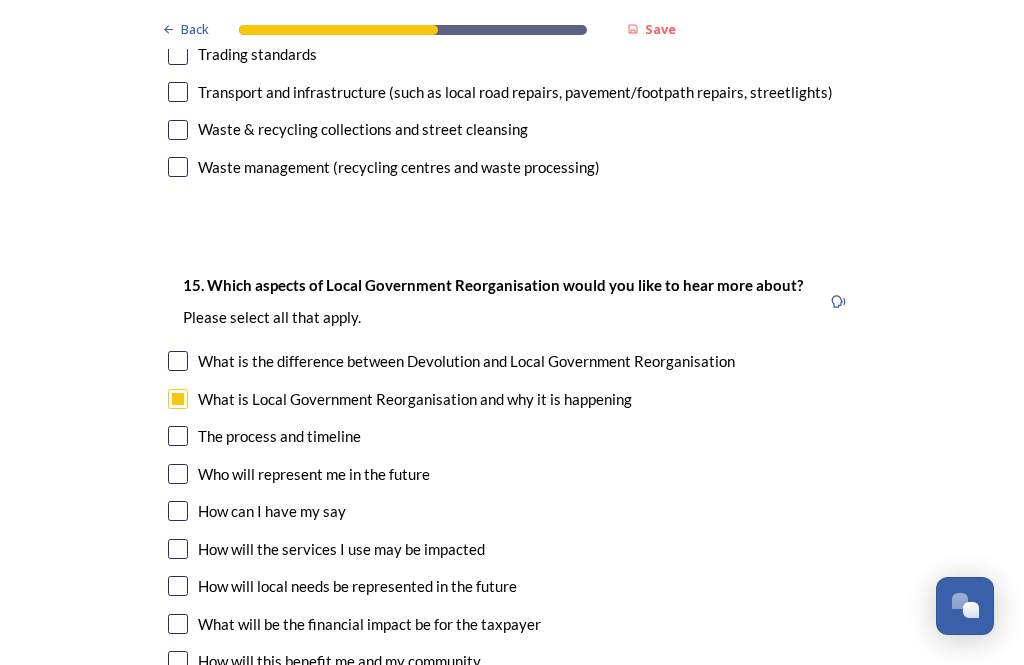 click at bounding box center (178, 474) 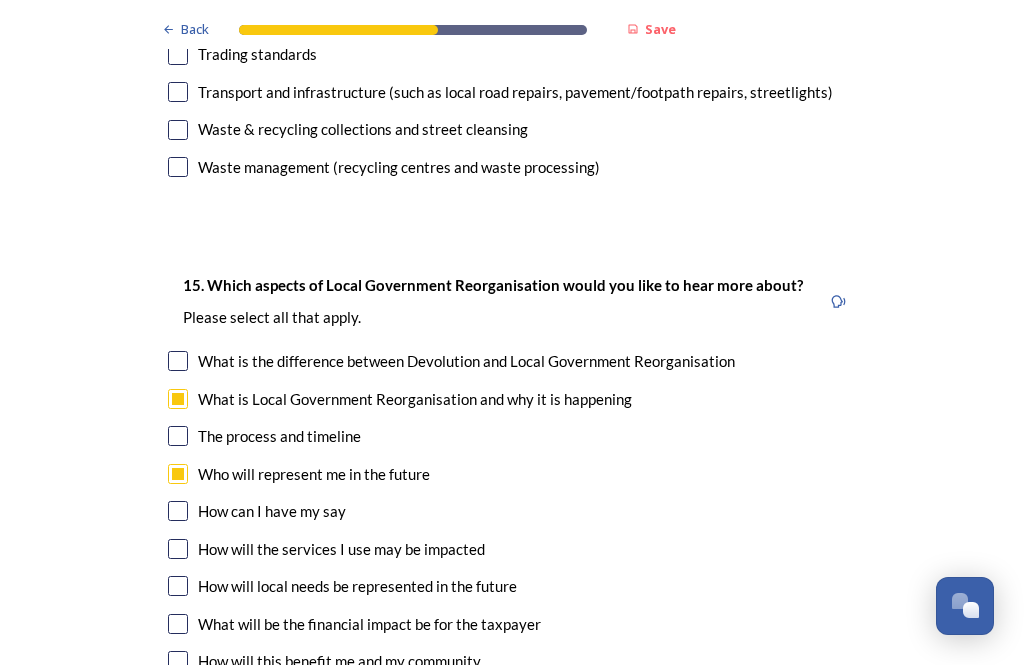 click at bounding box center [178, 549] 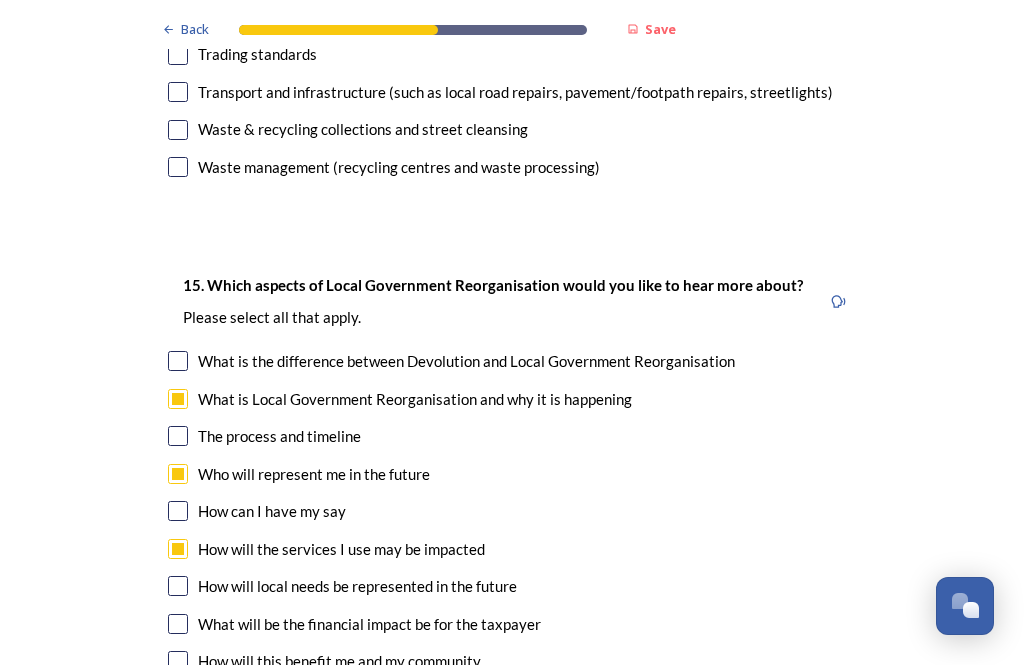 click at bounding box center [178, 586] 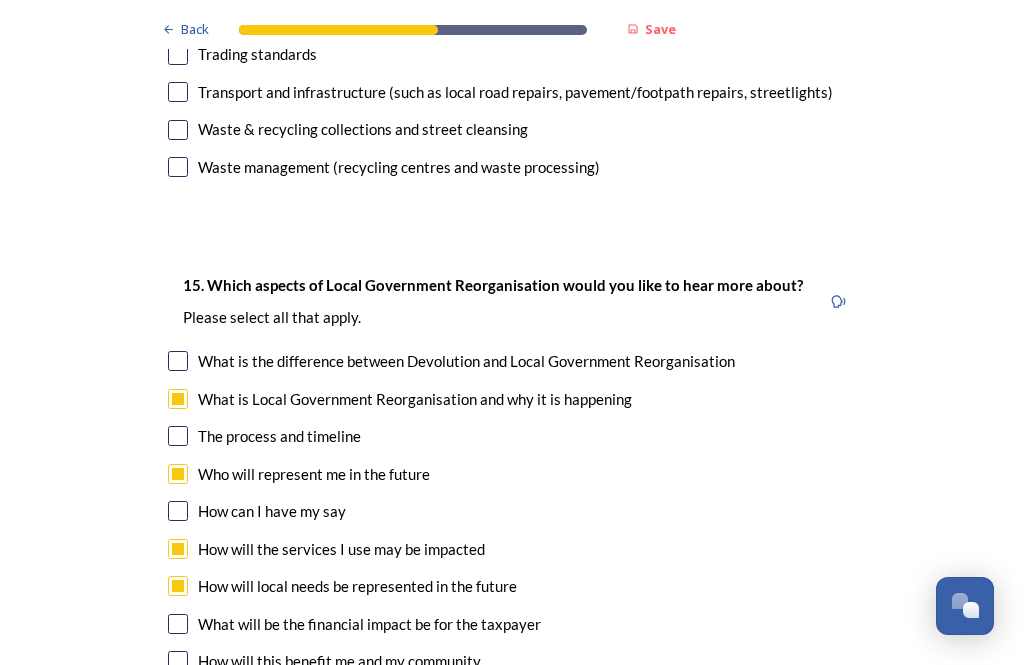 click at bounding box center (178, 661) 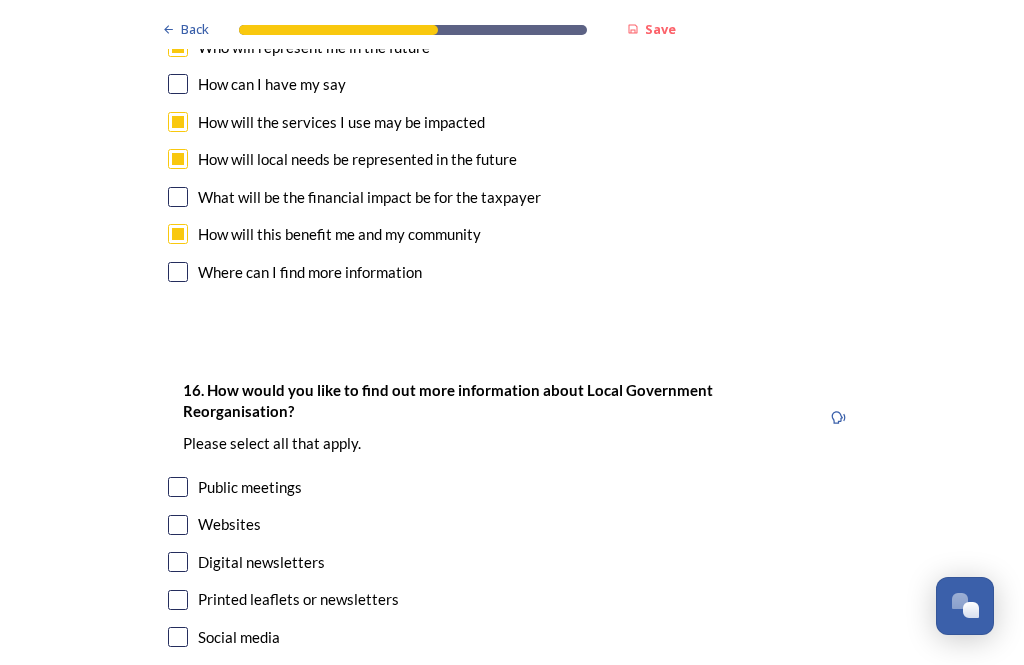 scroll, scrollTop: 5958, scrollLeft: 0, axis: vertical 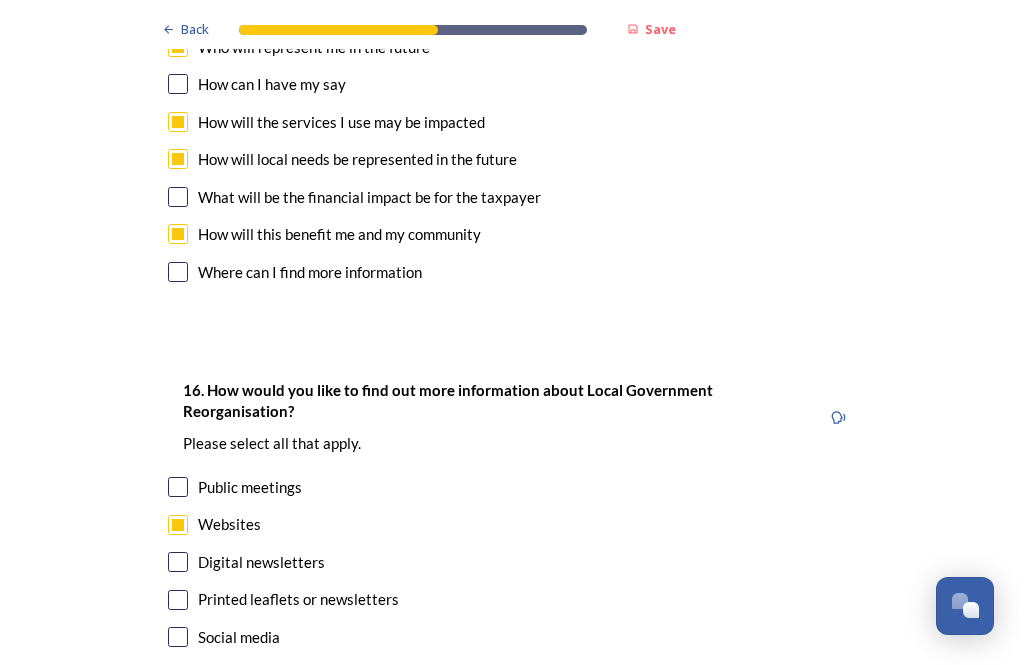 click at bounding box center (178, 562) 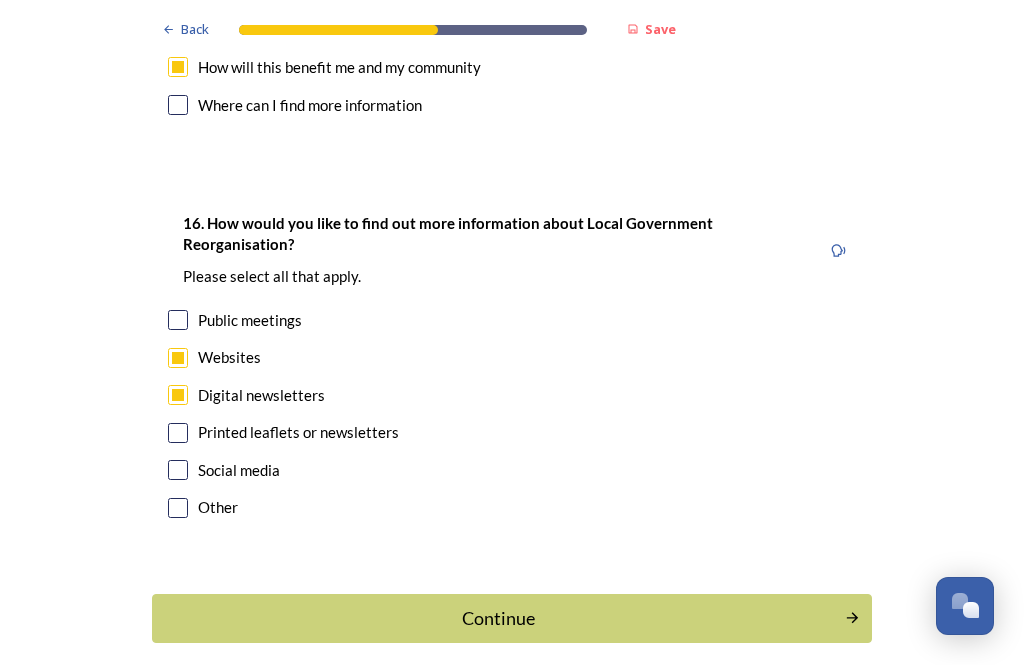 scroll, scrollTop: 6122, scrollLeft: 0, axis: vertical 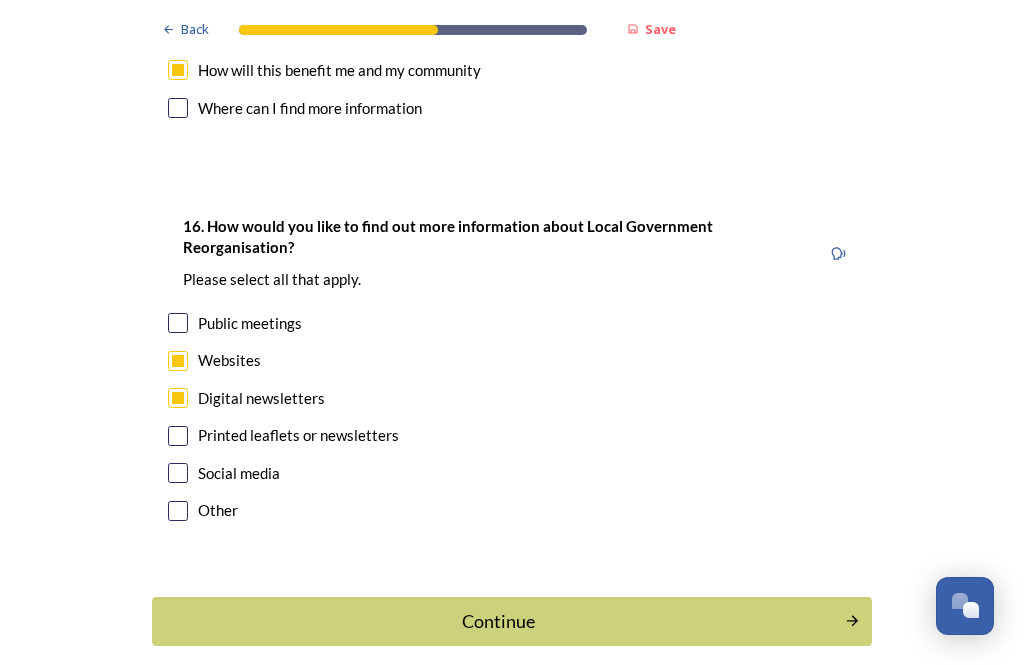 click on "Continue" at bounding box center (498, 621) 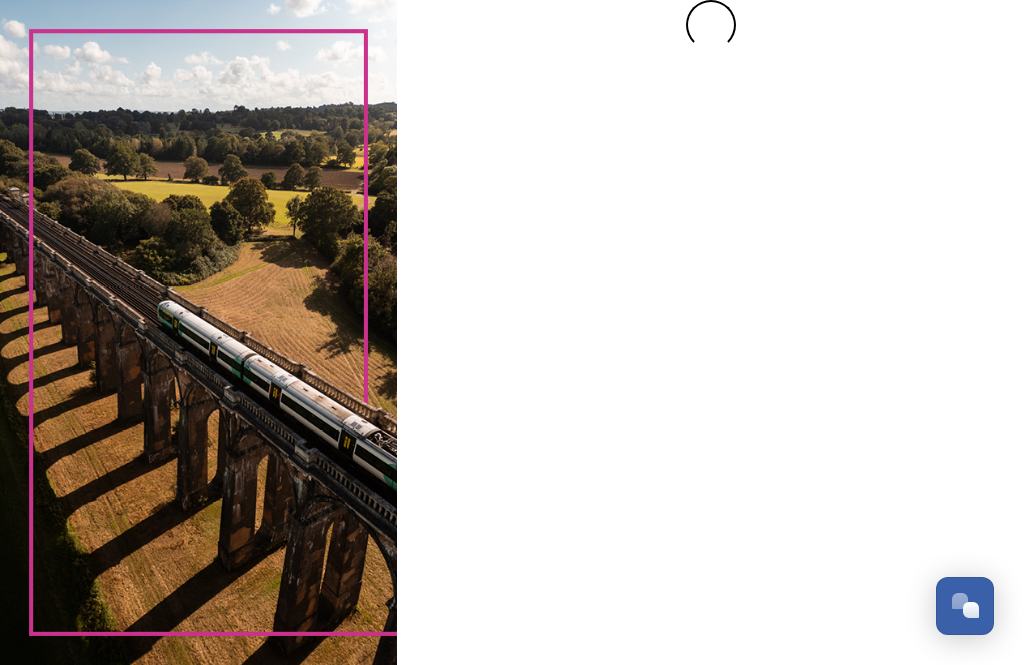 scroll, scrollTop: 0, scrollLeft: 0, axis: both 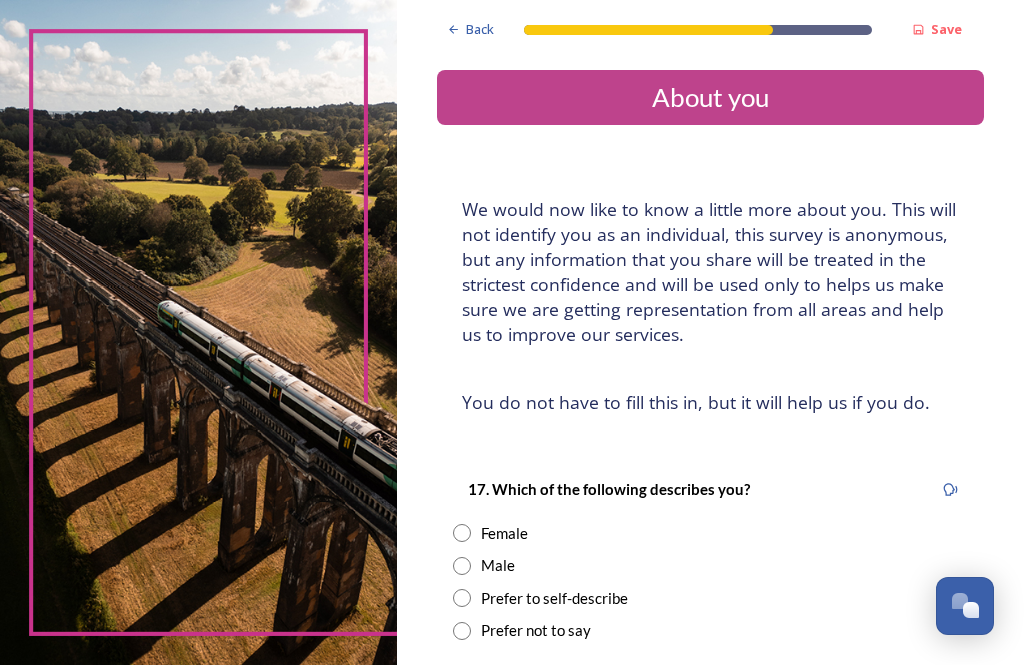 click at bounding box center (462, 533) 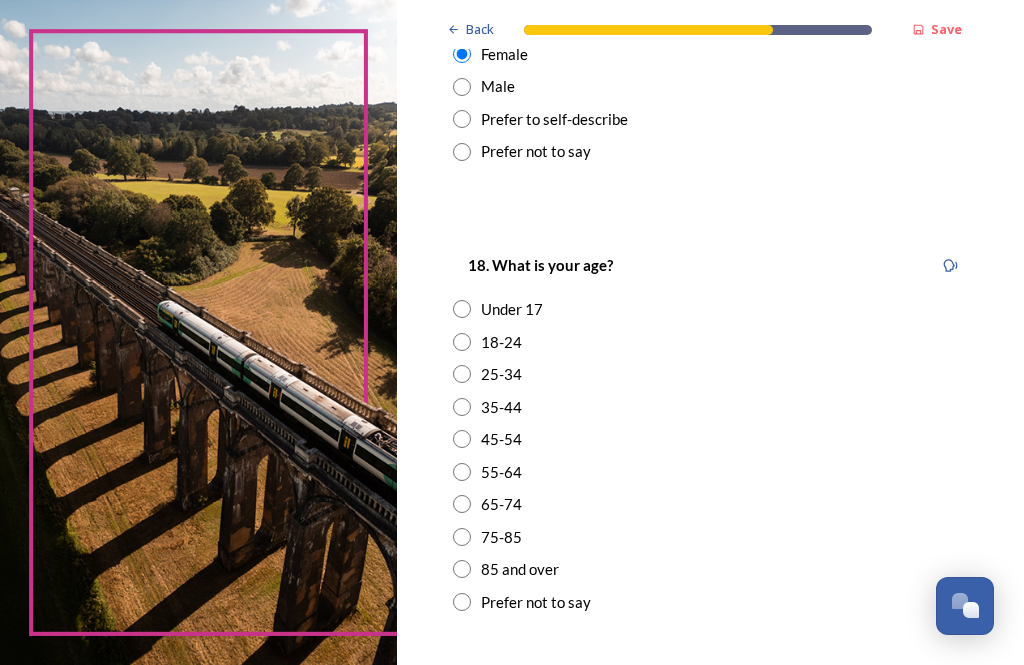 scroll, scrollTop: 488, scrollLeft: 0, axis: vertical 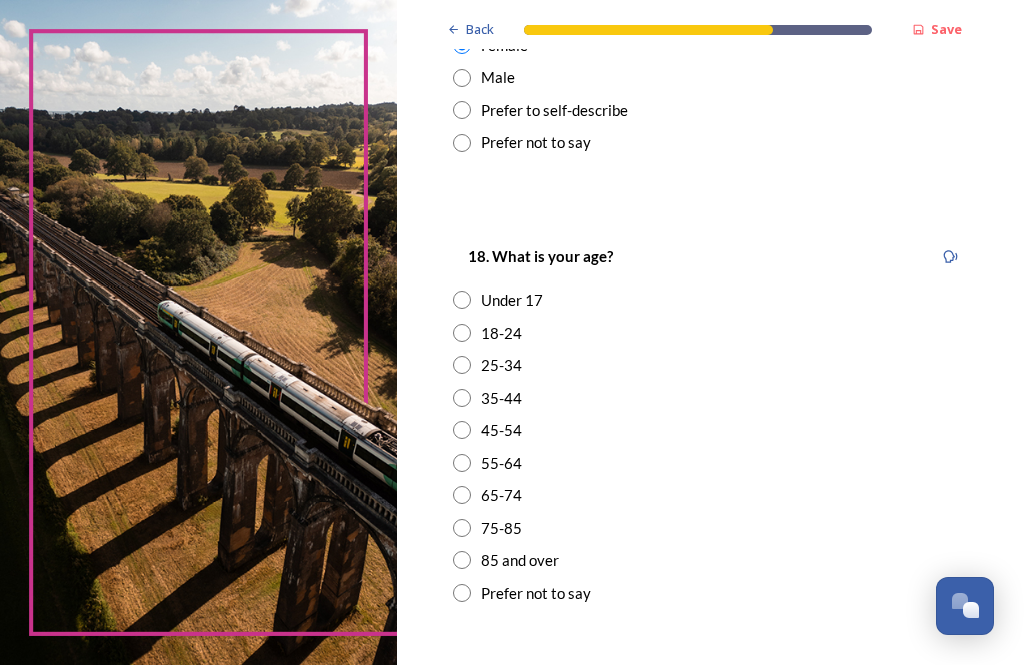click at bounding box center (462, 495) 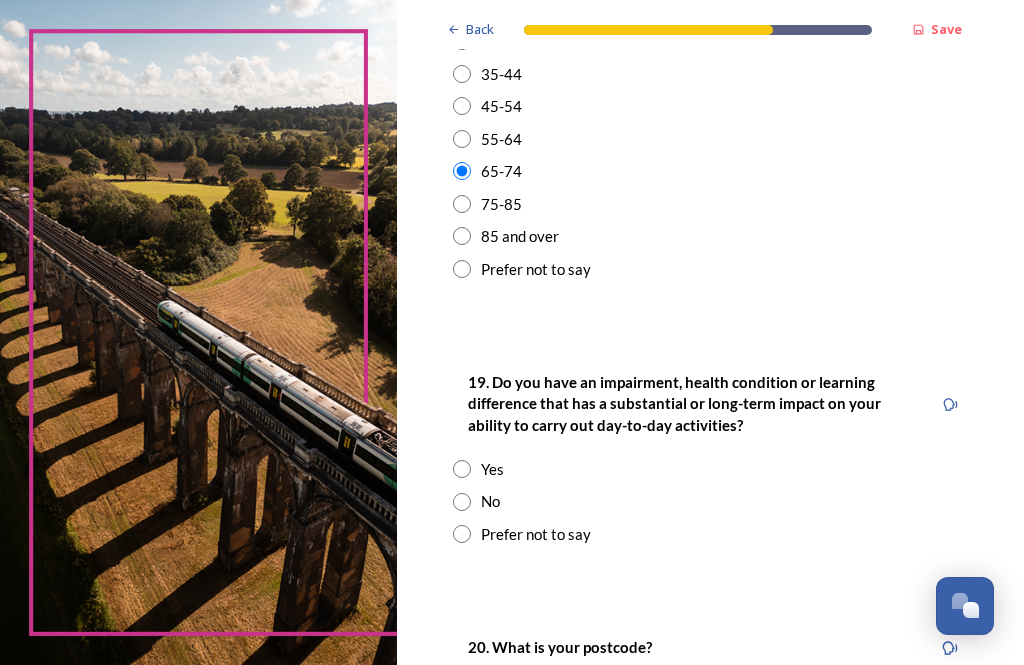 scroll, scrollTop: 812, scrollLeft: 0, axis: vertical 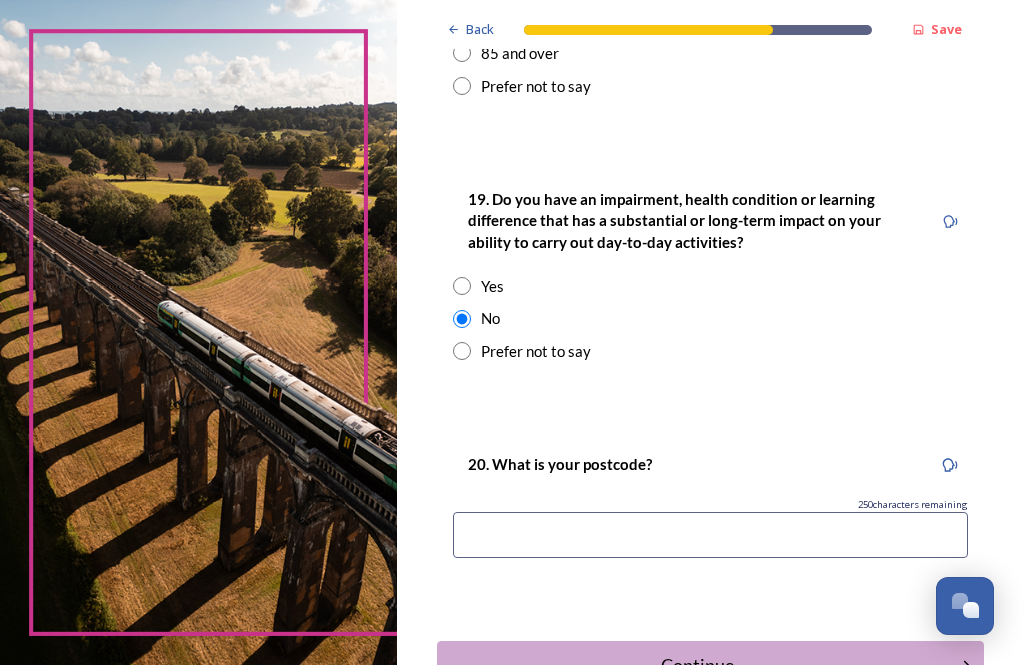click on "20. What is your postcode? 250  characters remaining" at bounding box center [710, 511] 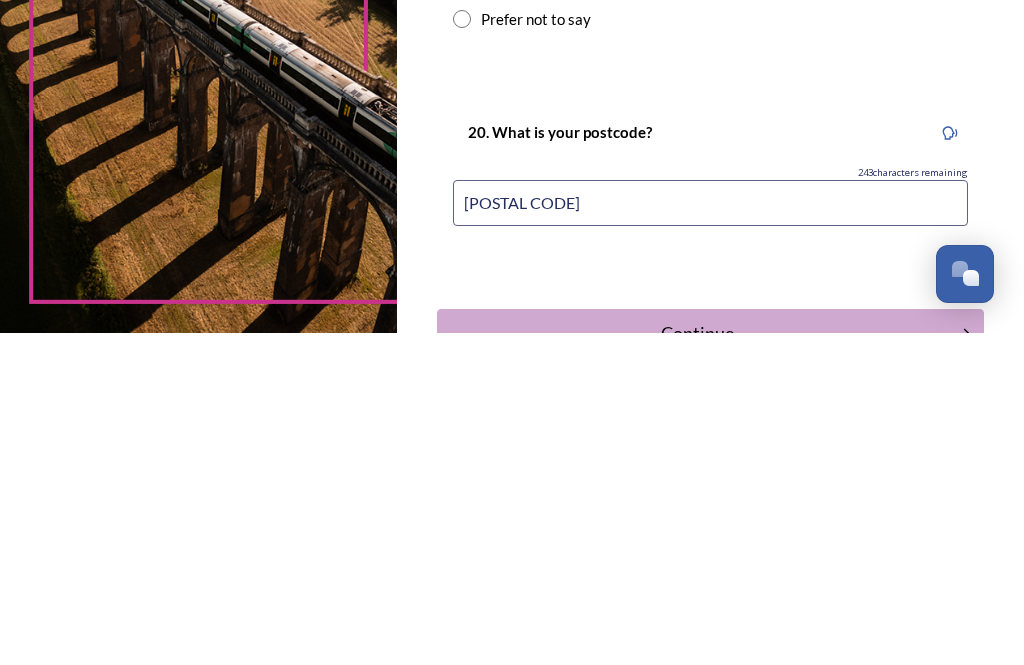 type on "[POSTAL CODE]" 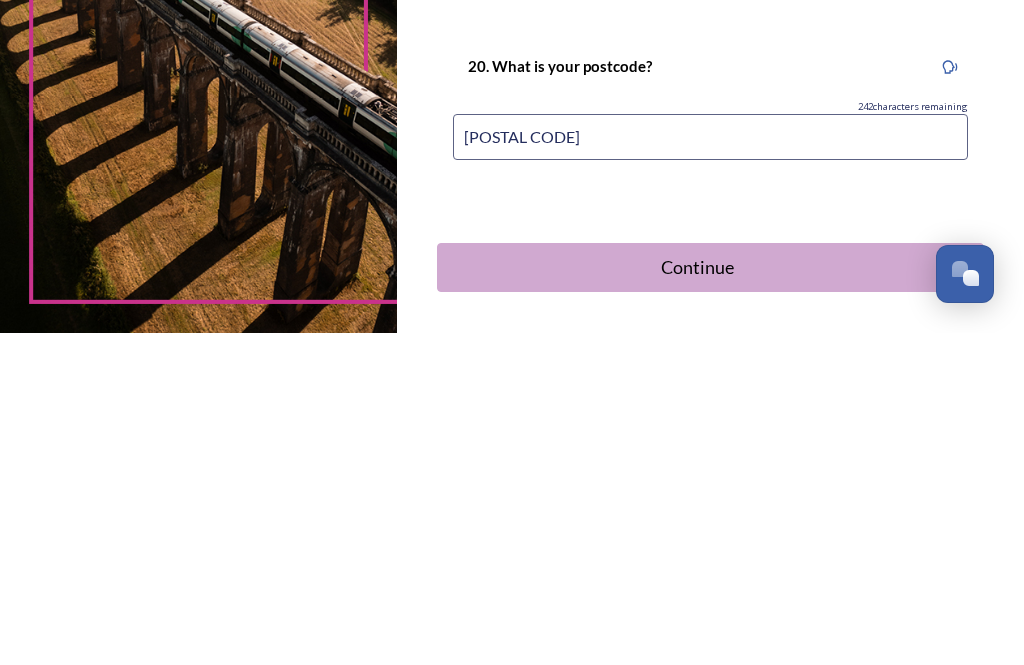 scroll, scrollTop: 1060, scrollLeft: 0, axis: vertical 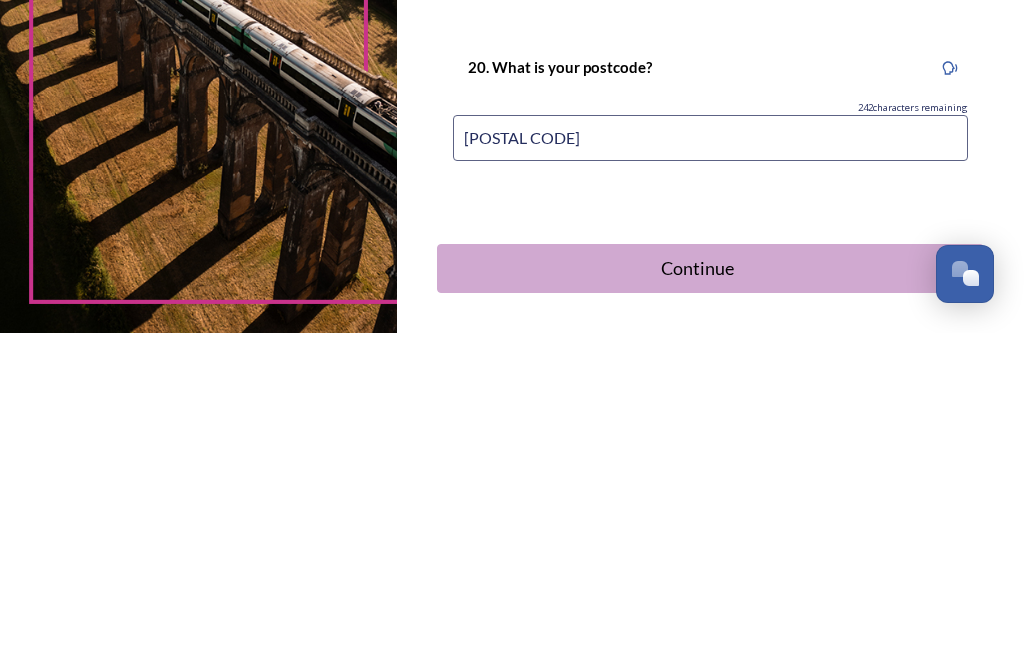 click on "Continue" at bounding box center [710, 600] 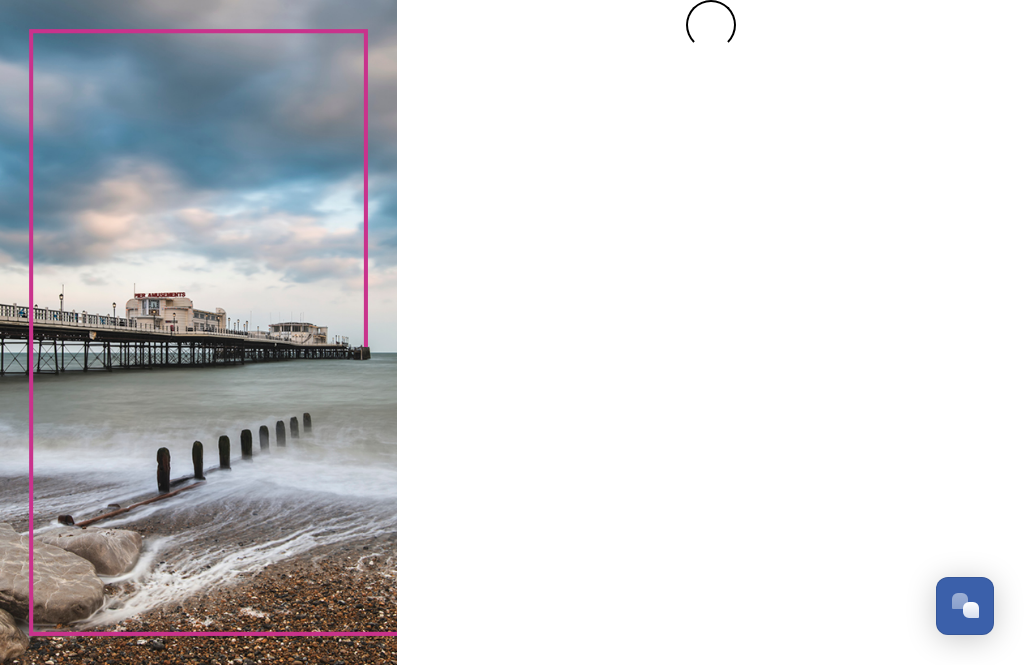 scroll, scrollTop: 0, scrollLeft: 0, axis: both 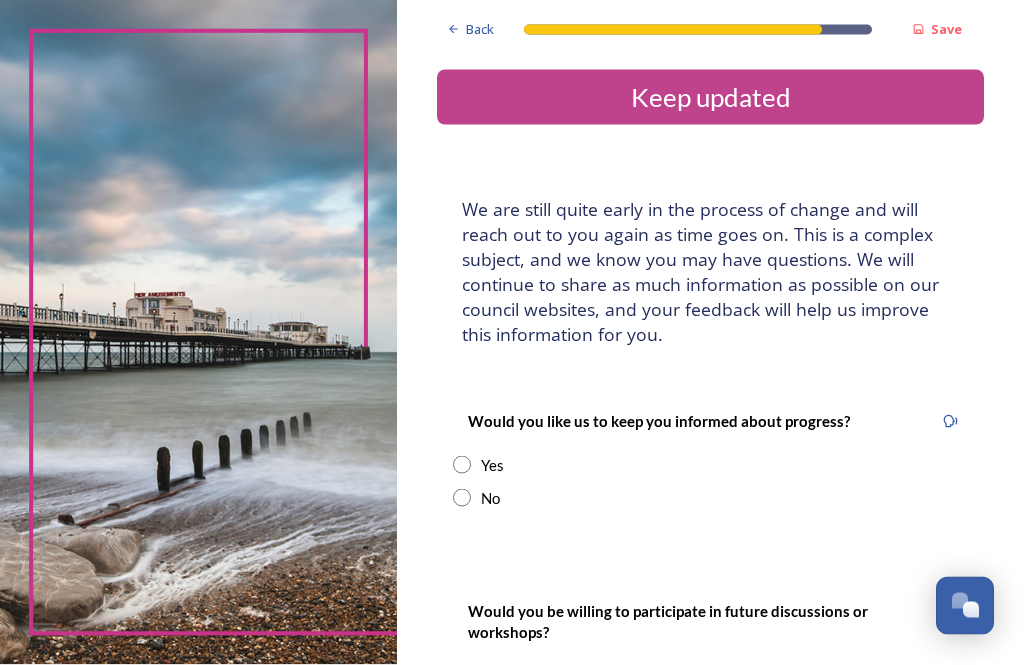 click at bounding box center [462, 465] 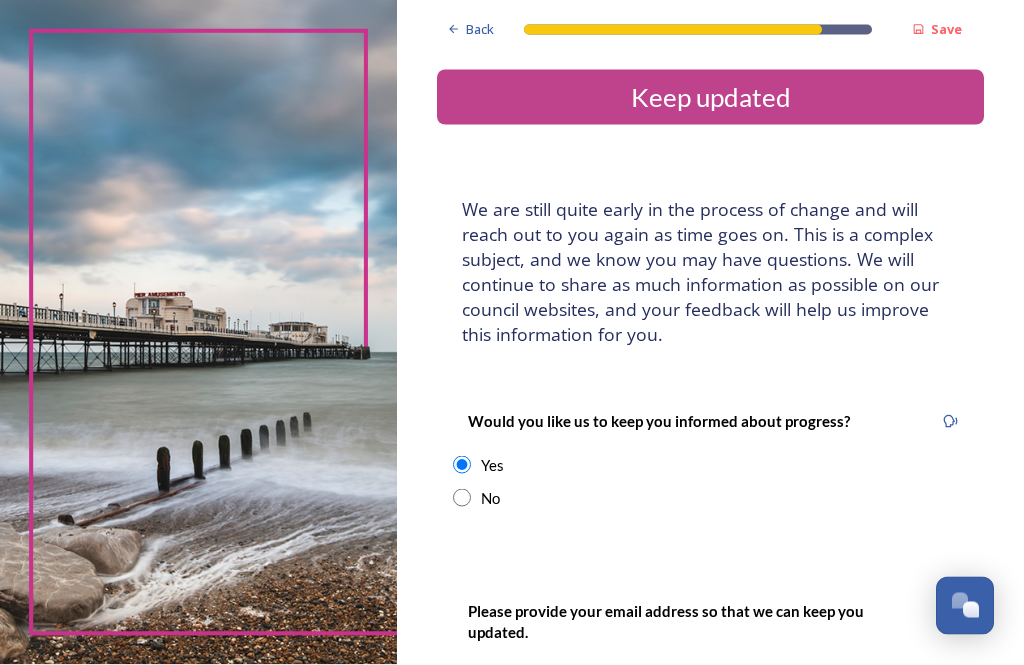 scroll, scrollTop: 7, scrollLeft: 0, axis: vertical 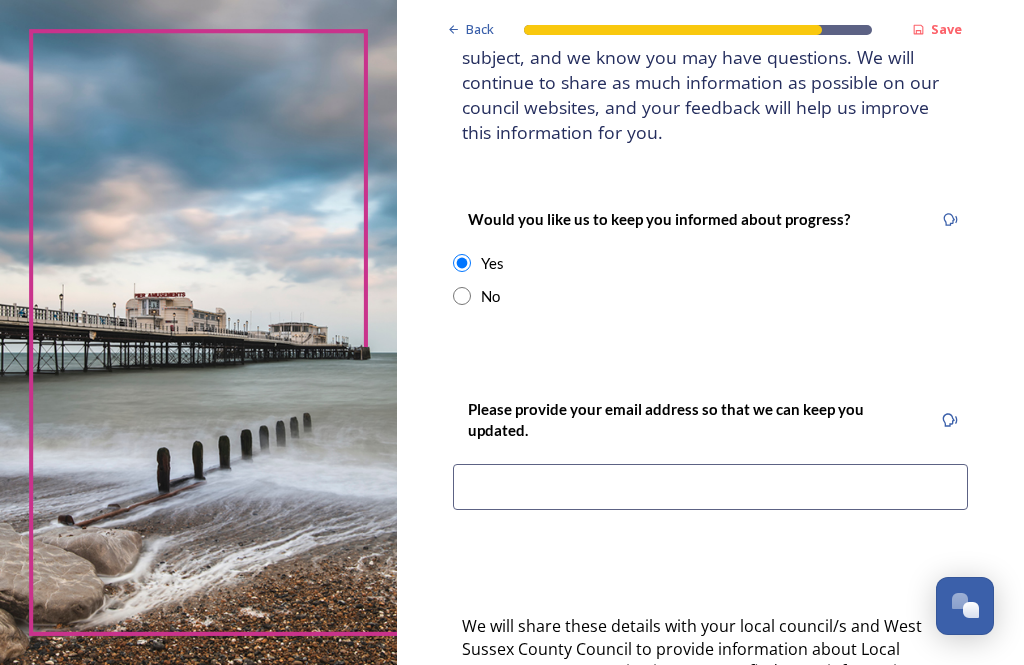 click at bounding box center [710, 487] 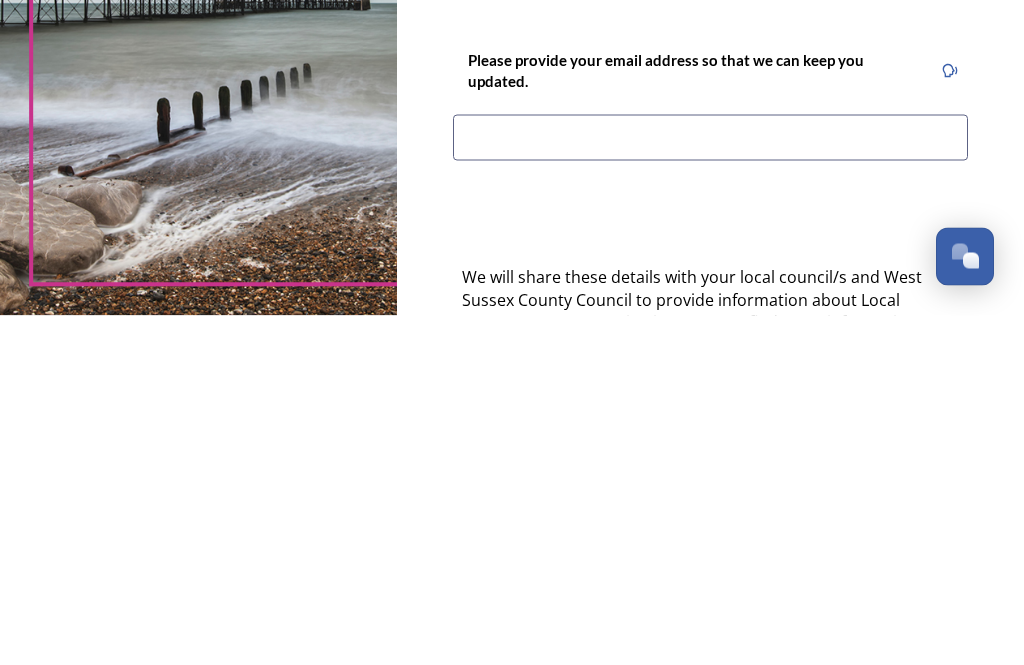 type on "S" 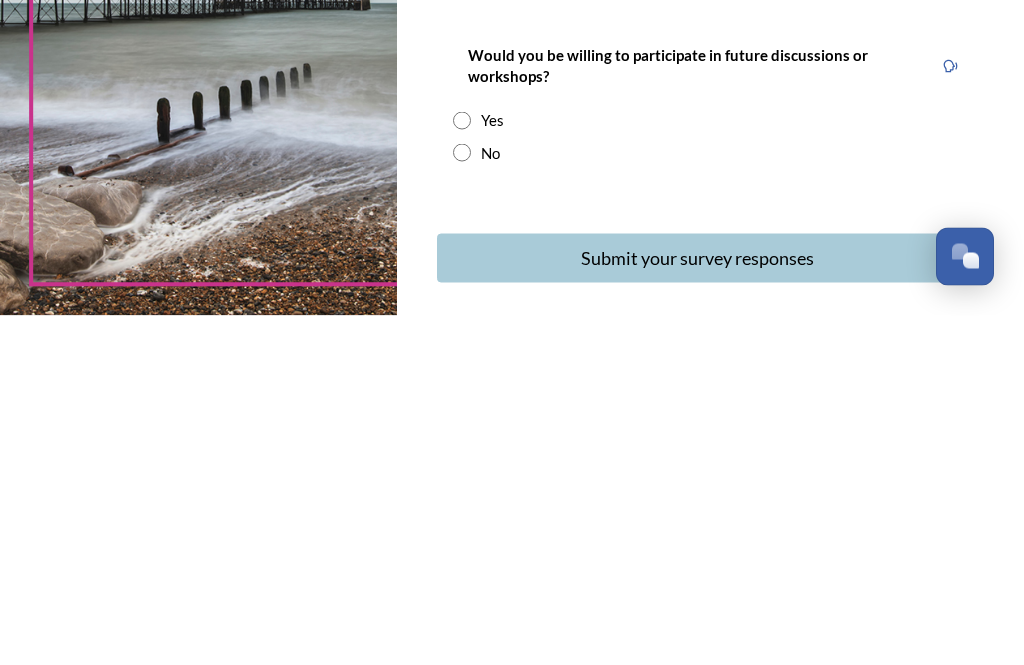 scroll, scrollTop: 578, scrollLeft: 0, axis: vertical 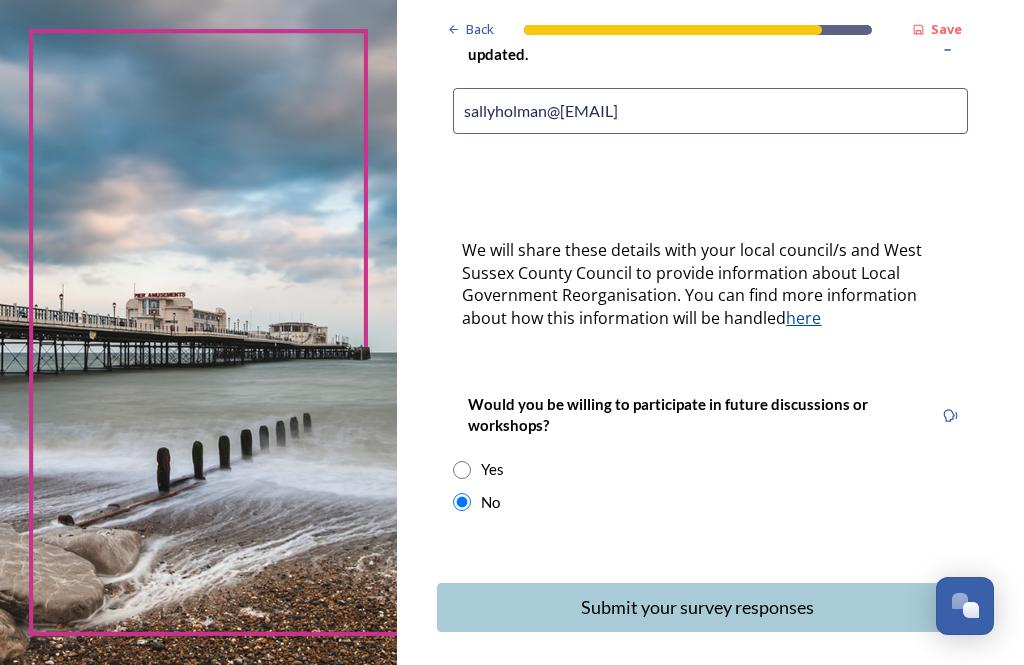 click on "Submit your survey responses" at bounding box center (697, 607) 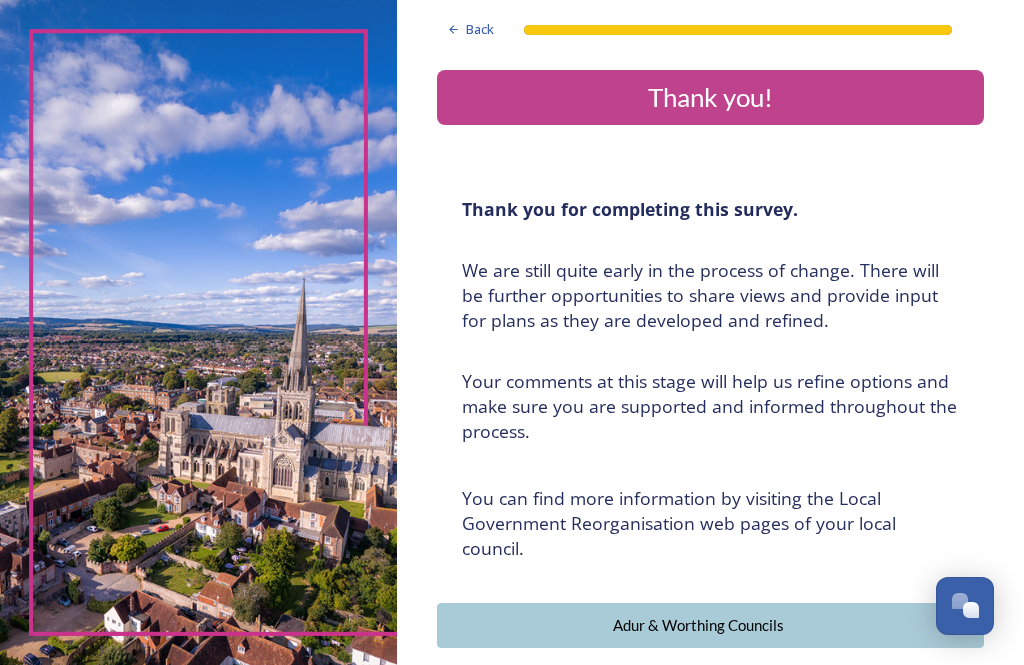 scroll, scrollTop: 0, scrollLeft: 0, axis: both 